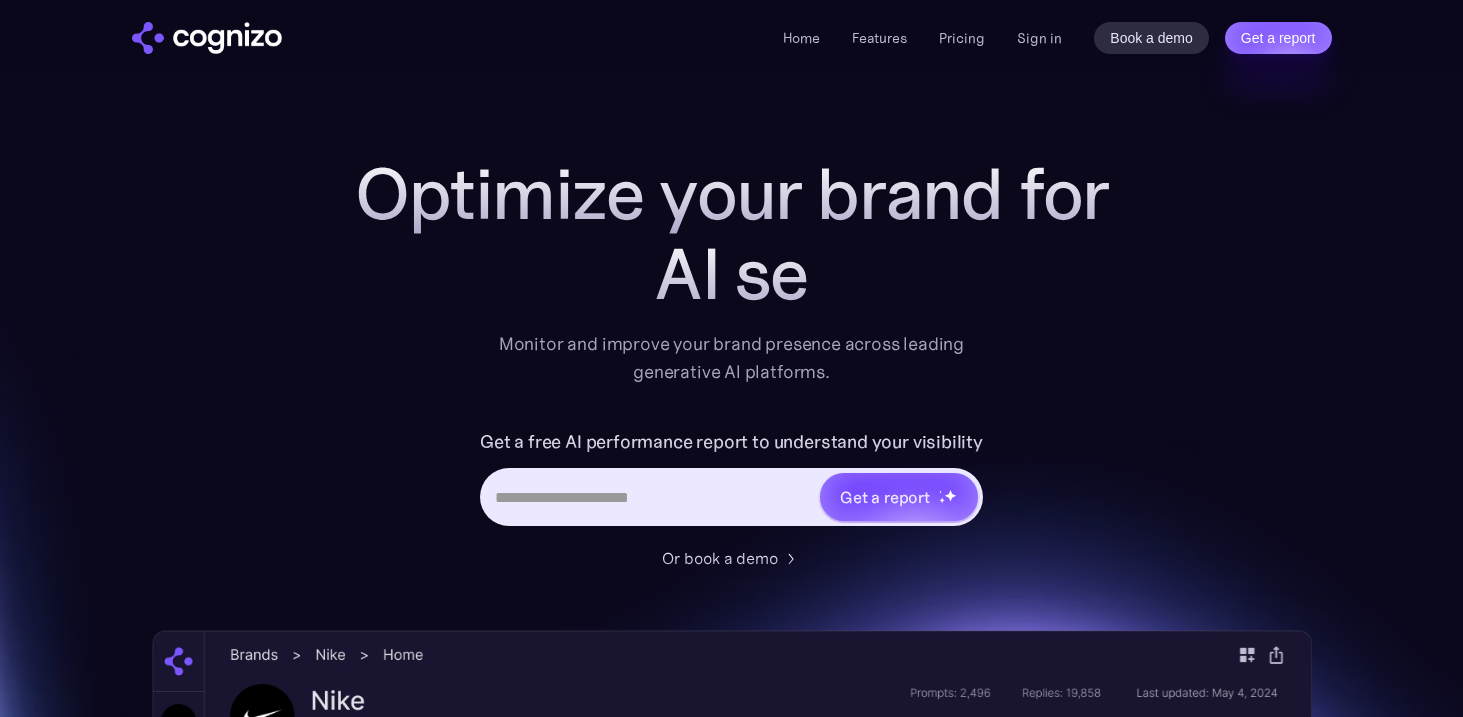 scroll, scrollTop: 0, scrollLeft: 0, axis: both 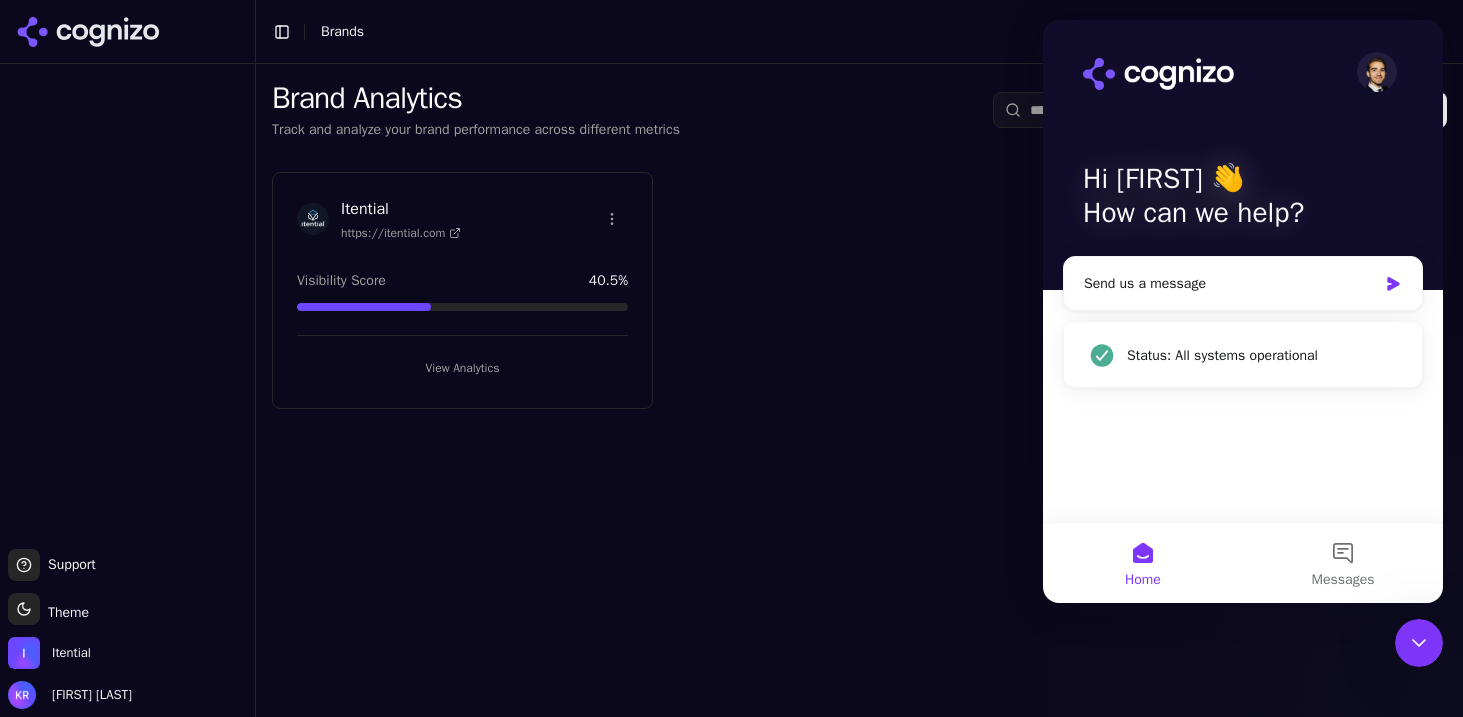 click on "Visibility Score 40.5 %" at bounding box center [462, 281] 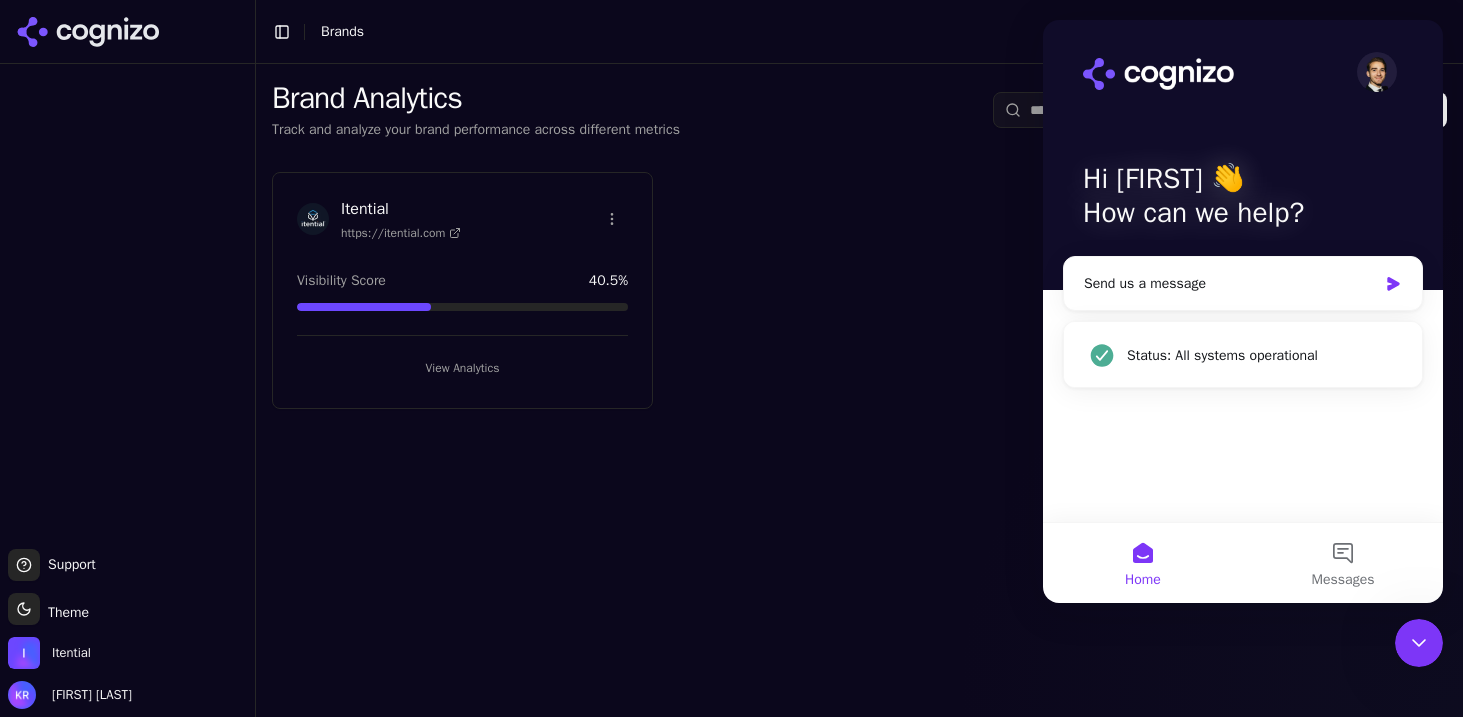 click on "View Analytics" at bounding box center [462, 368] 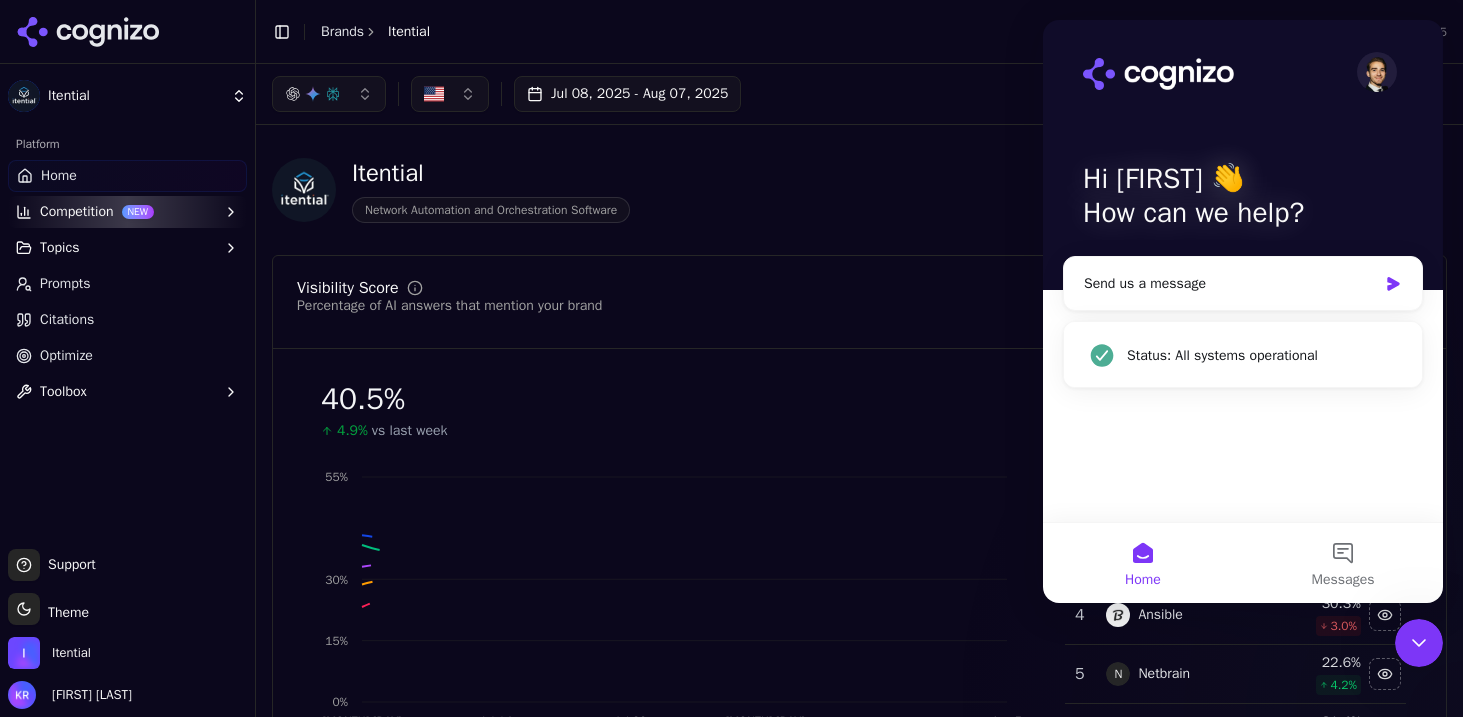 click 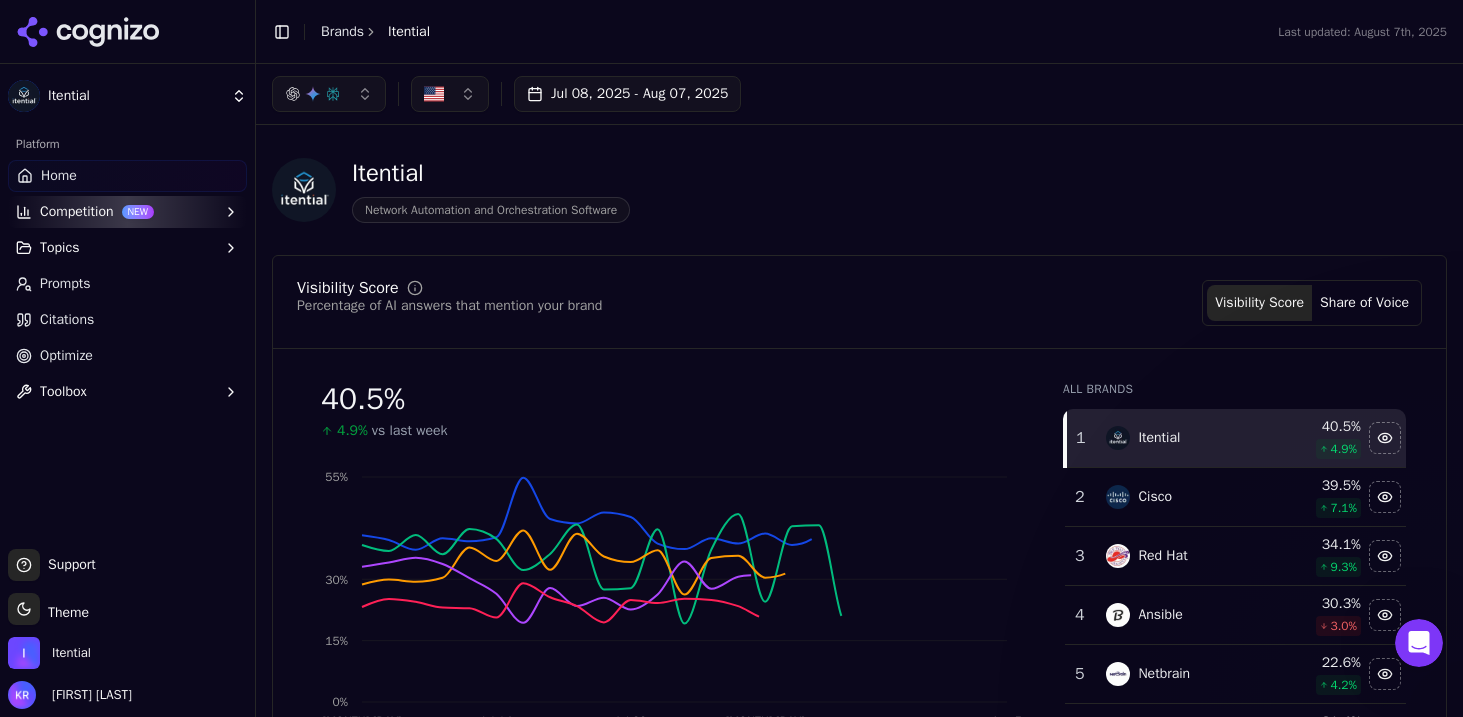 scroll, scrollTop: 0, scrollLeft: 0, axis: both 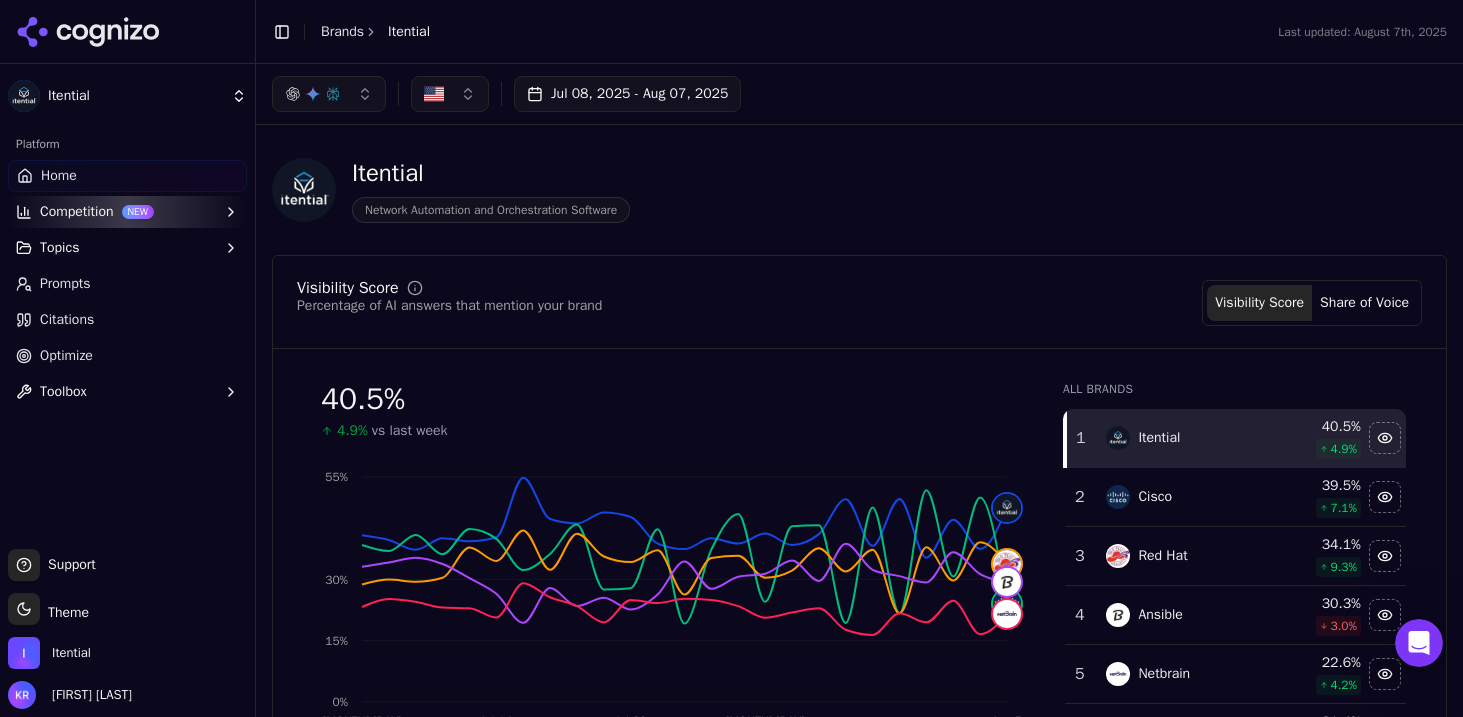 click on "Jul 08, 2025 - Aug 07, 2025" at bounding box center [627, 94] 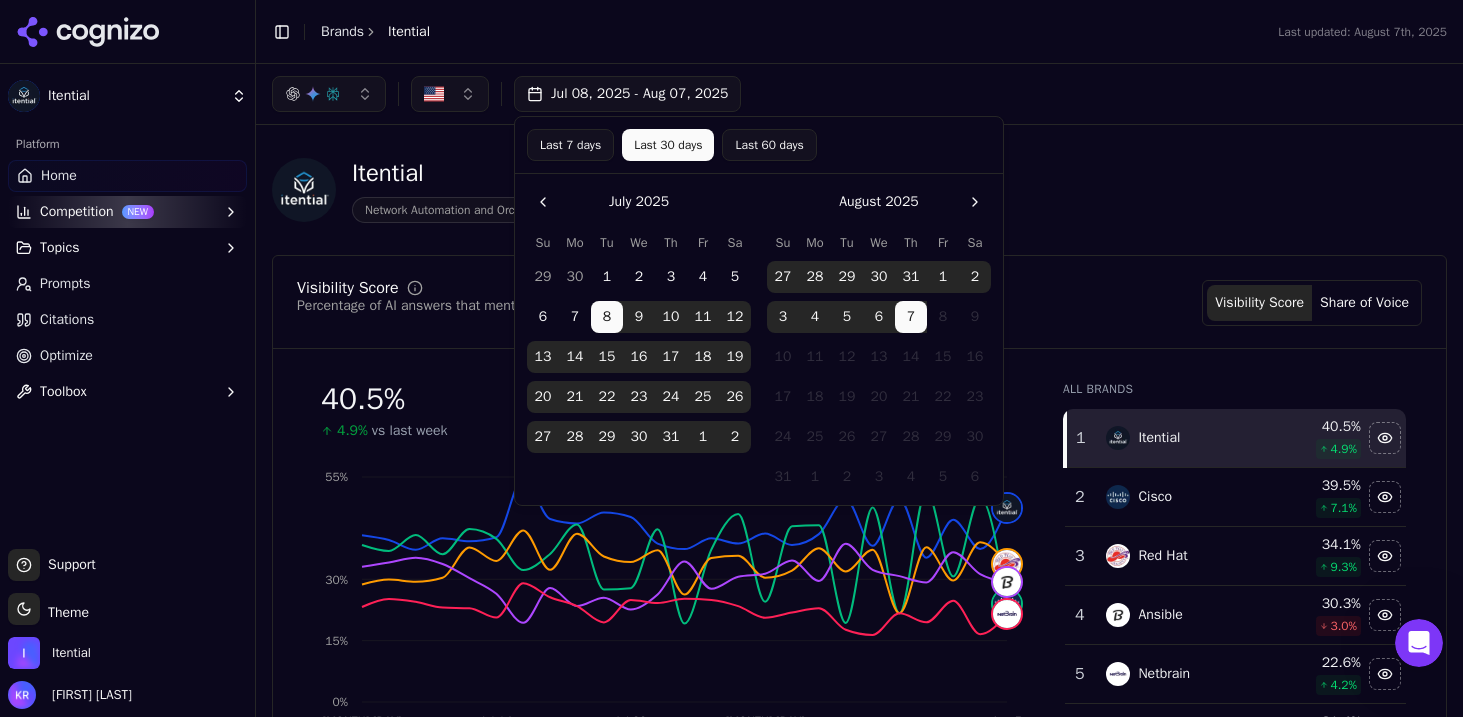click at bounding box center (543, 202) 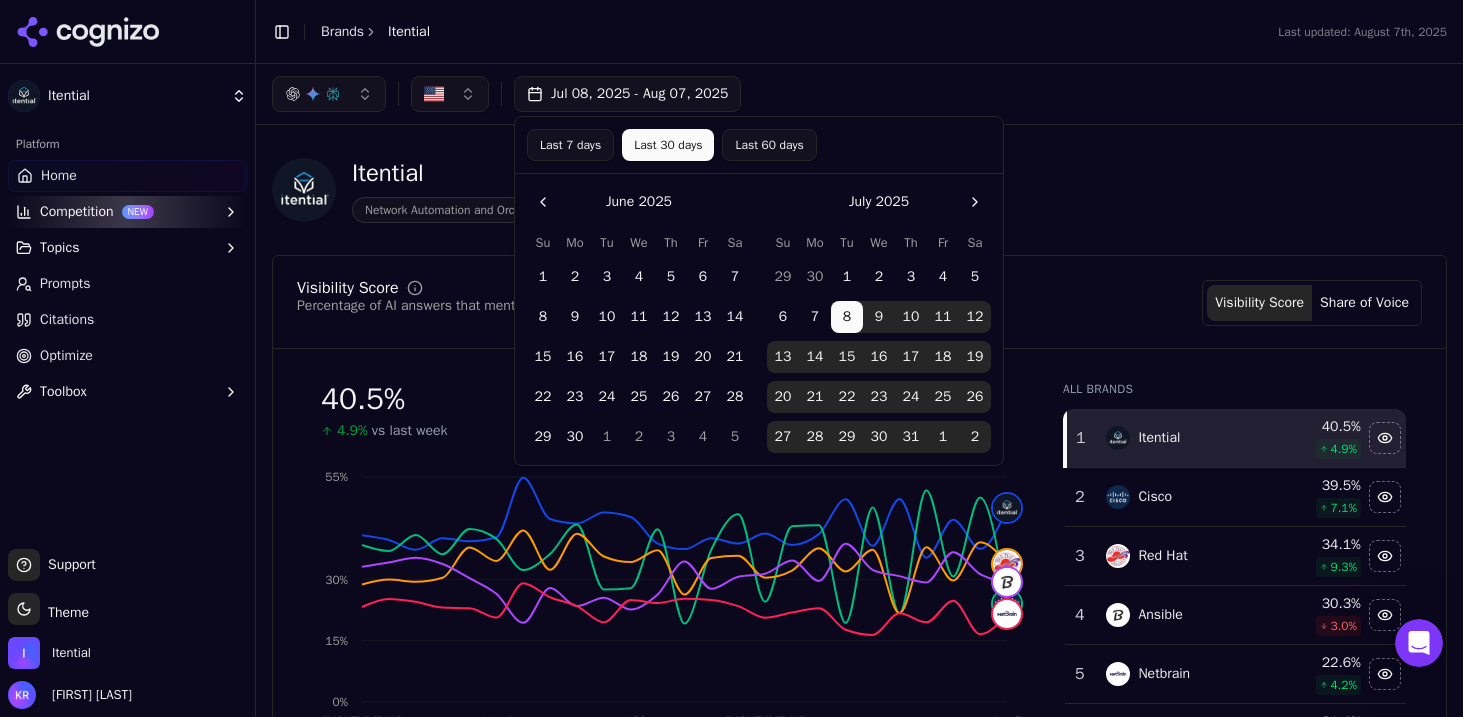 click at bounding box center (543, 202) 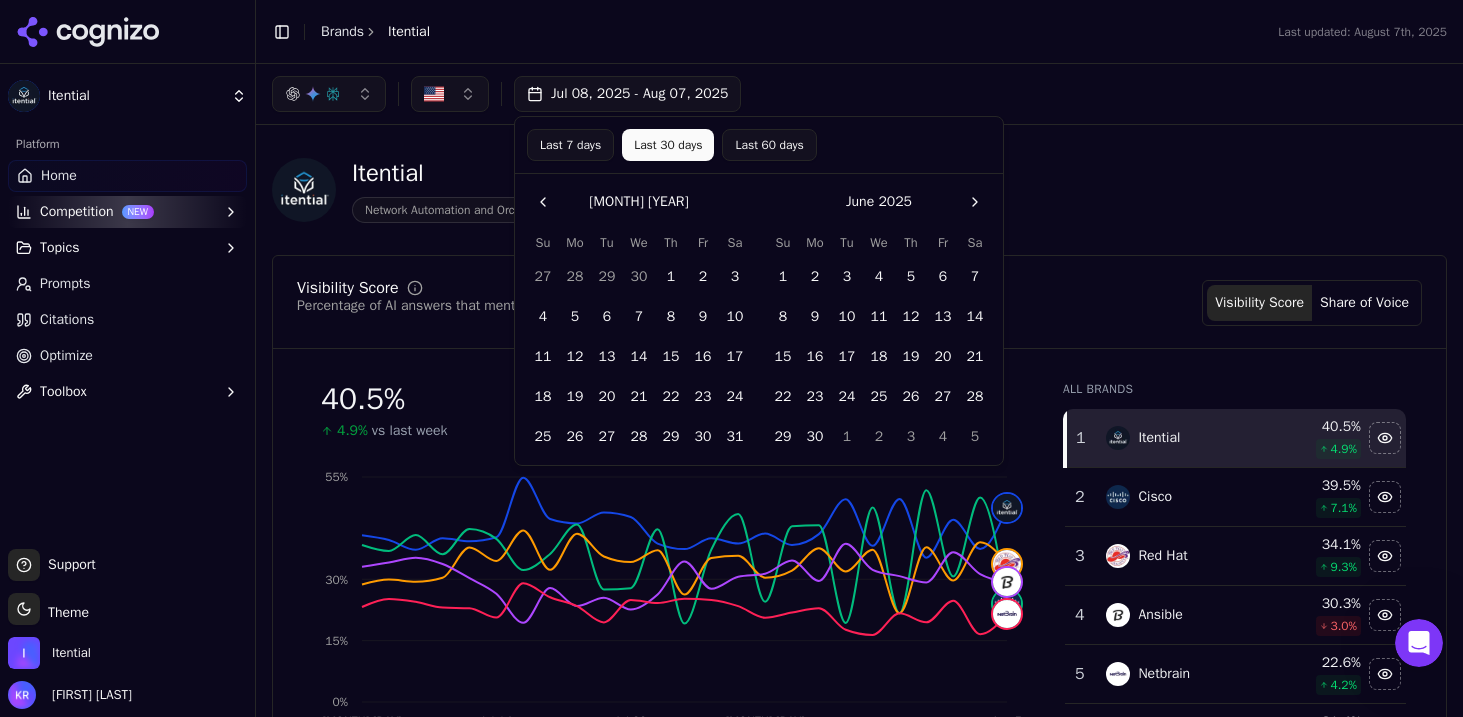 click at bounding box center (543, 202) 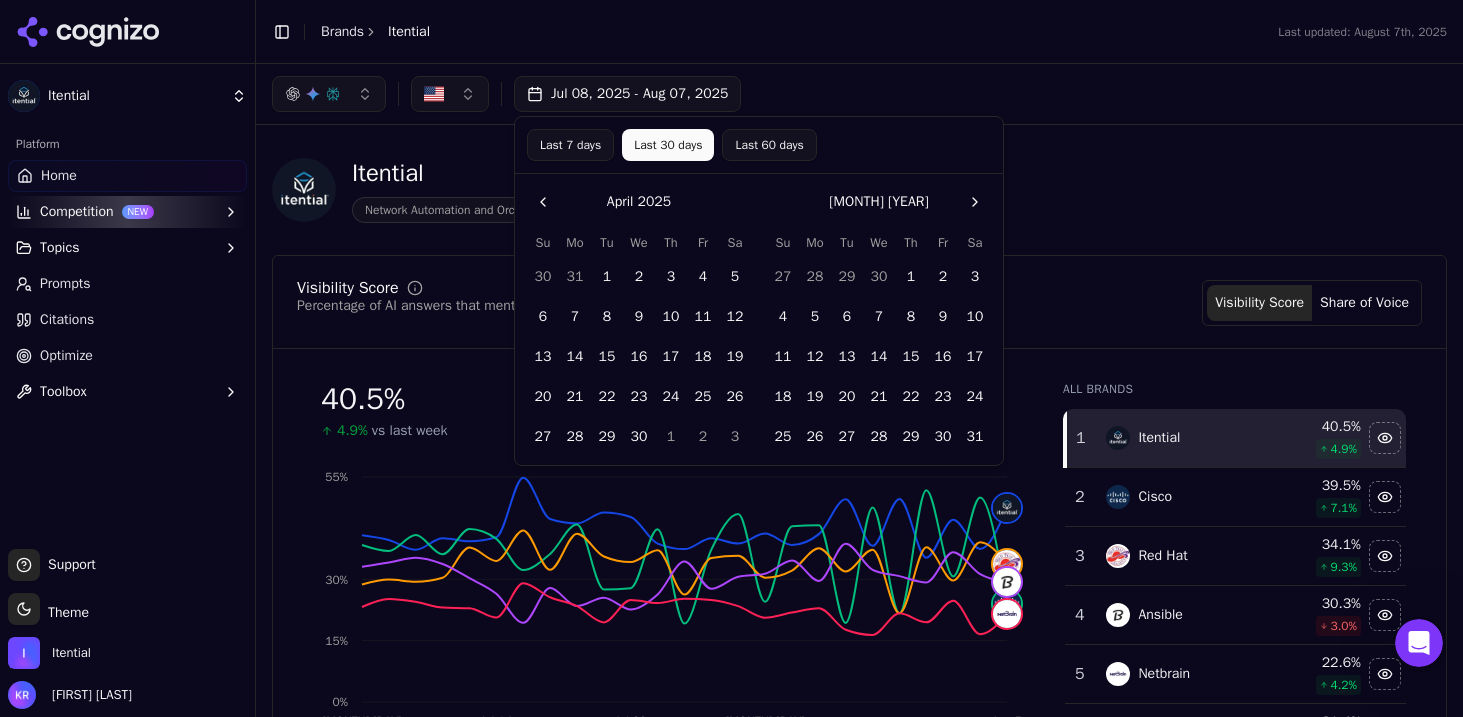 click at bounding box center (543, 202) 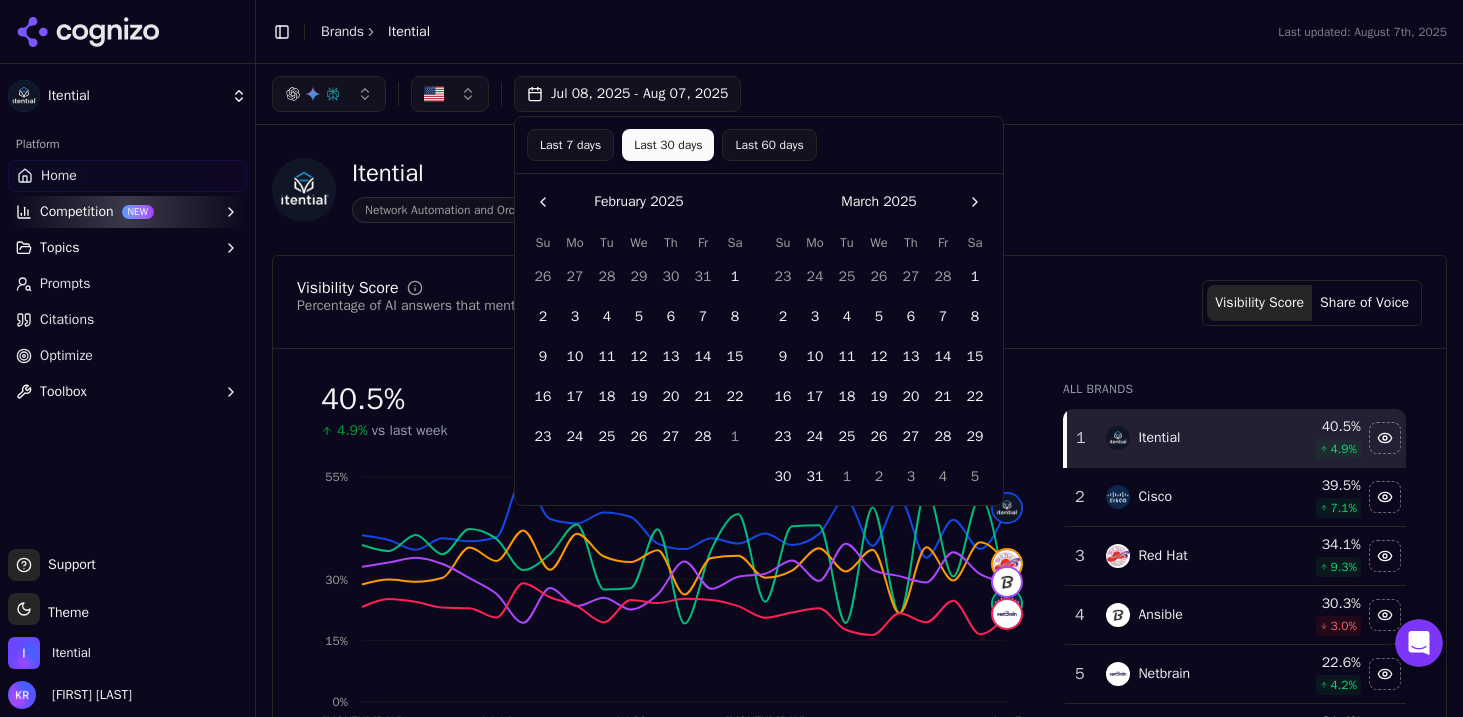 click at bounding box center [543, 202] 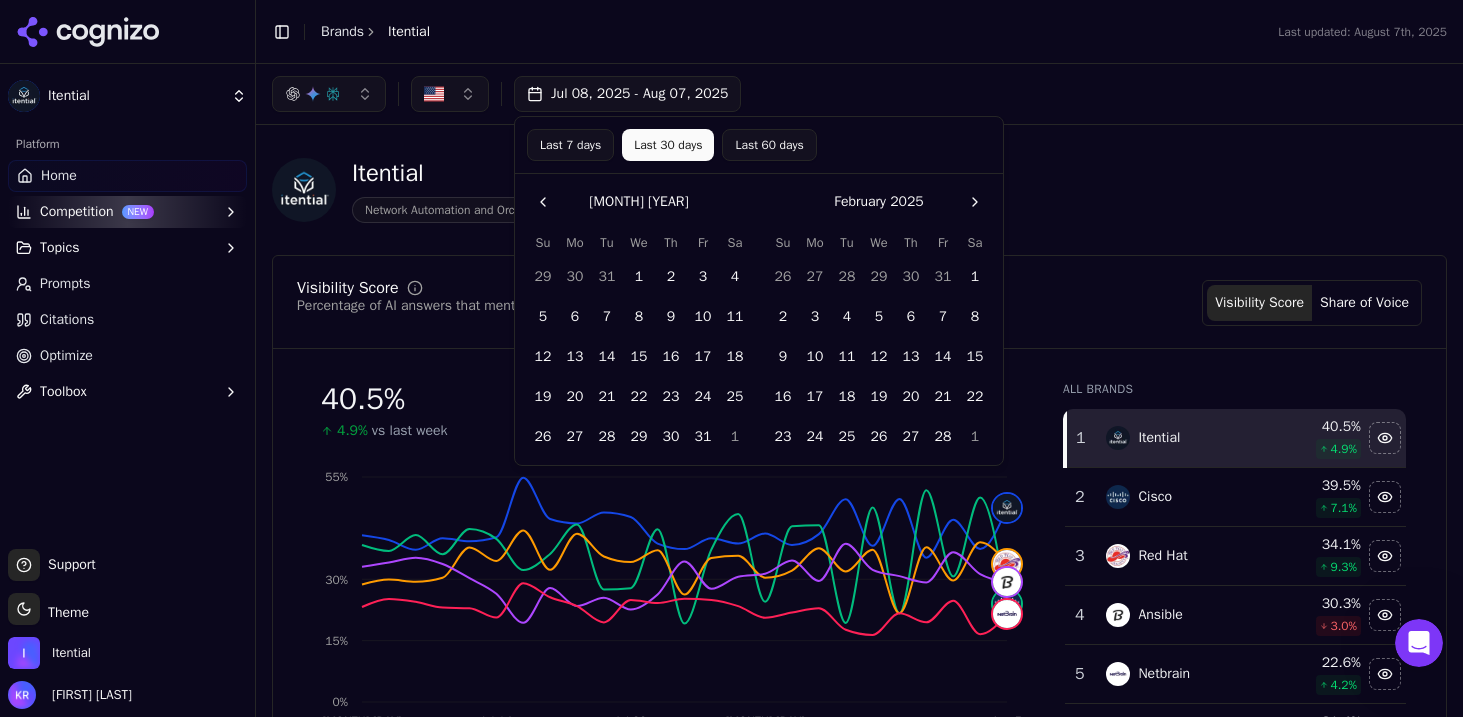 click on "1" at bounding box center [639, 277] 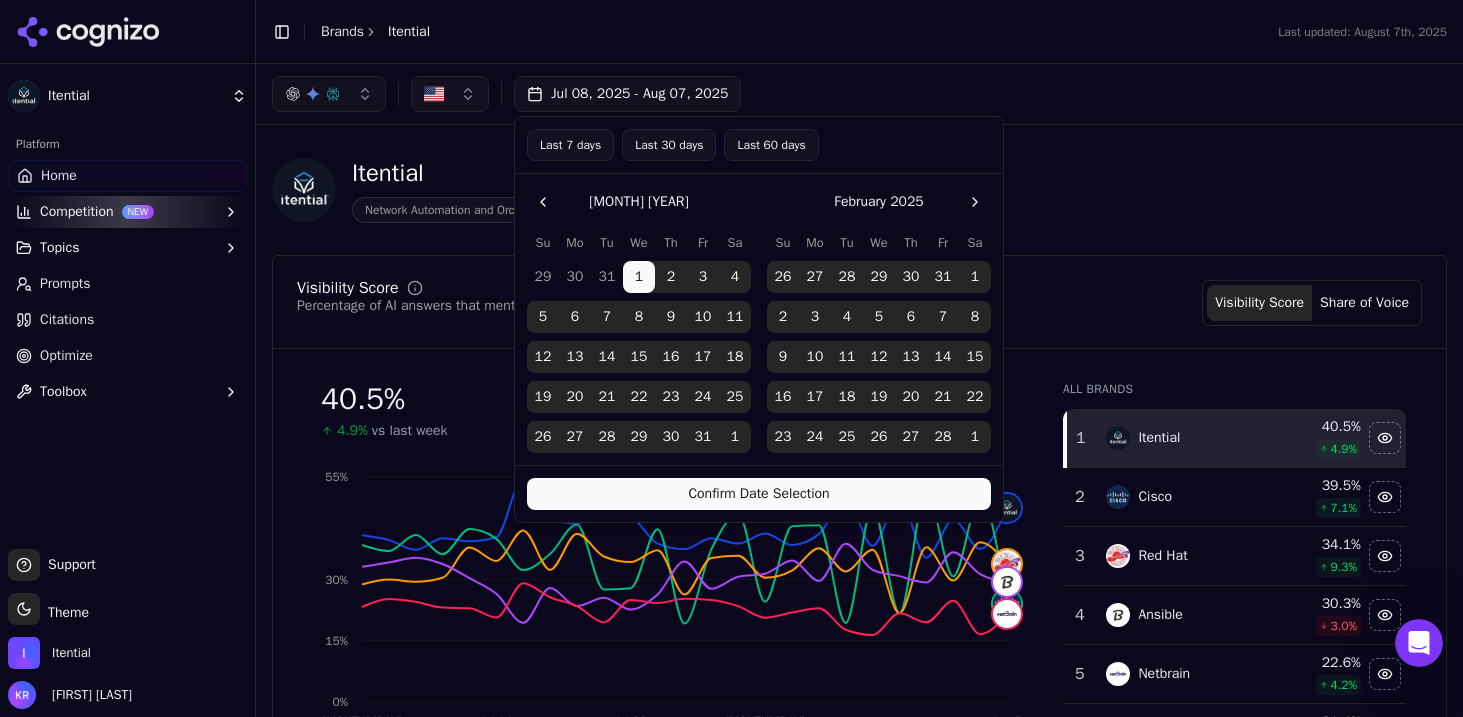 click at bounding box center (975, 202) 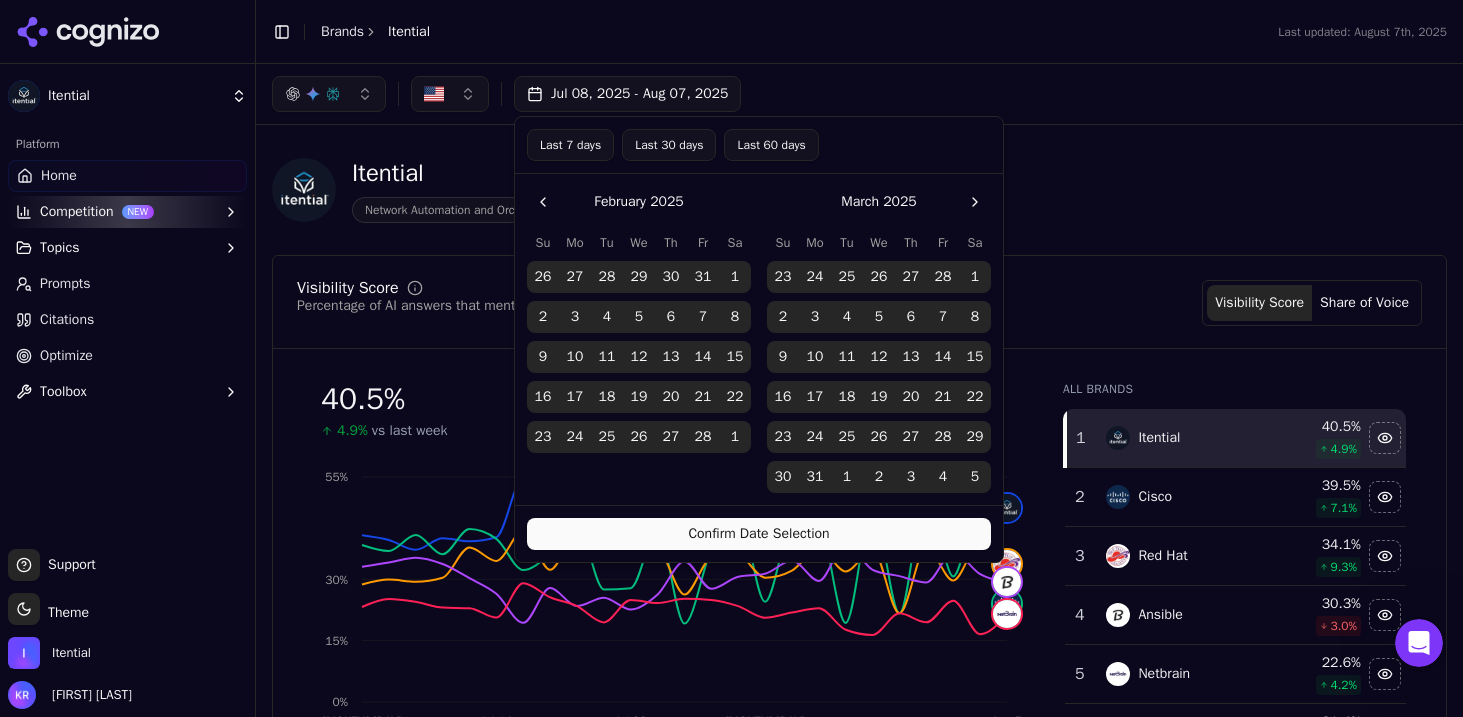 click at bounding box center [975, 202] 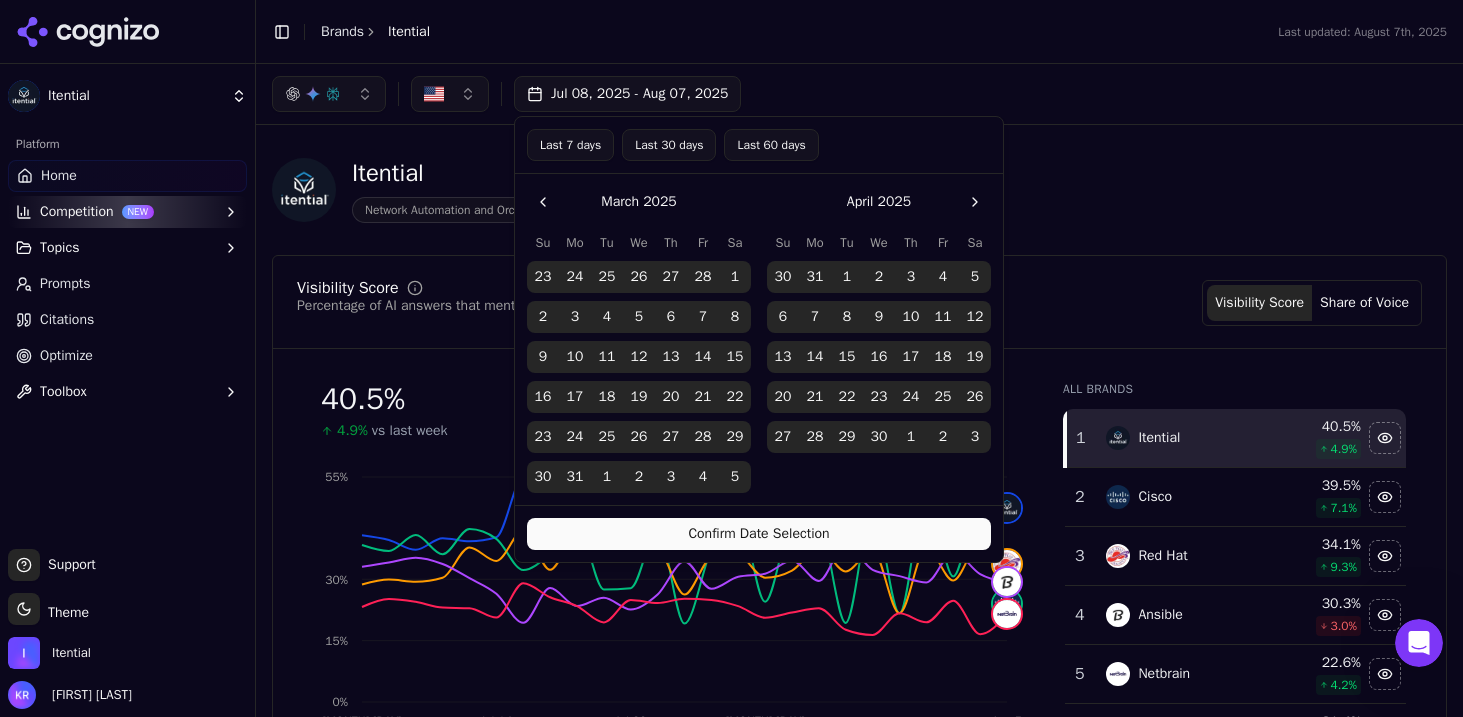 click at bounding box center (975, 202) 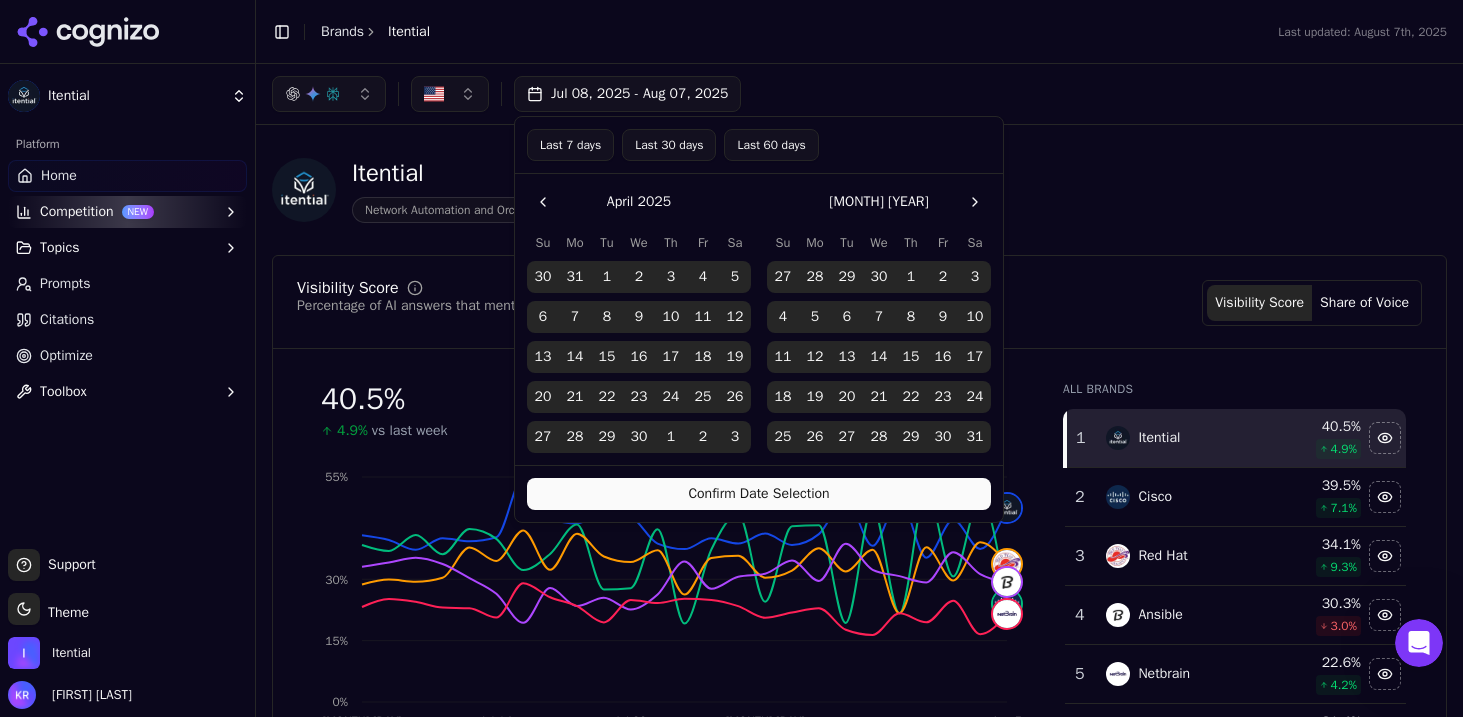 click at bounding box center [975, 202] 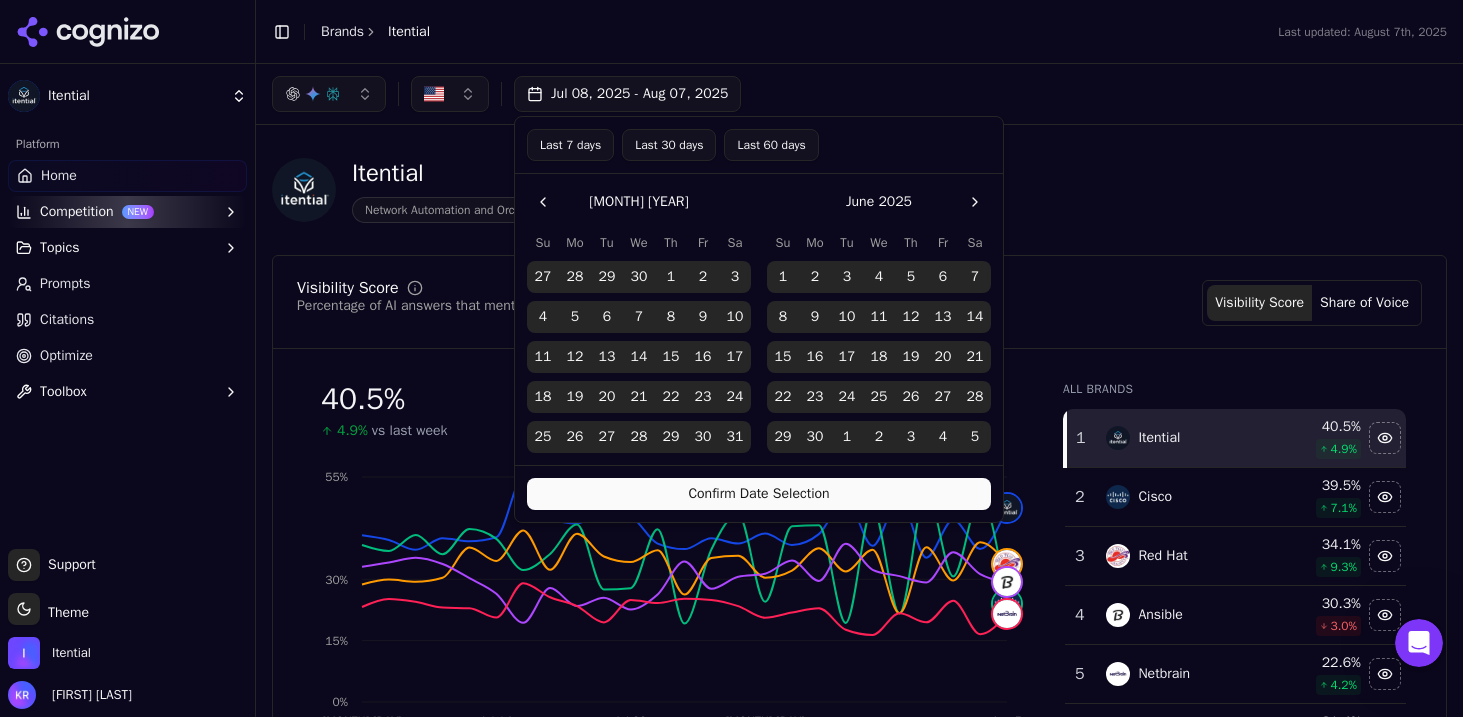 click at bounding box center [975, 202] 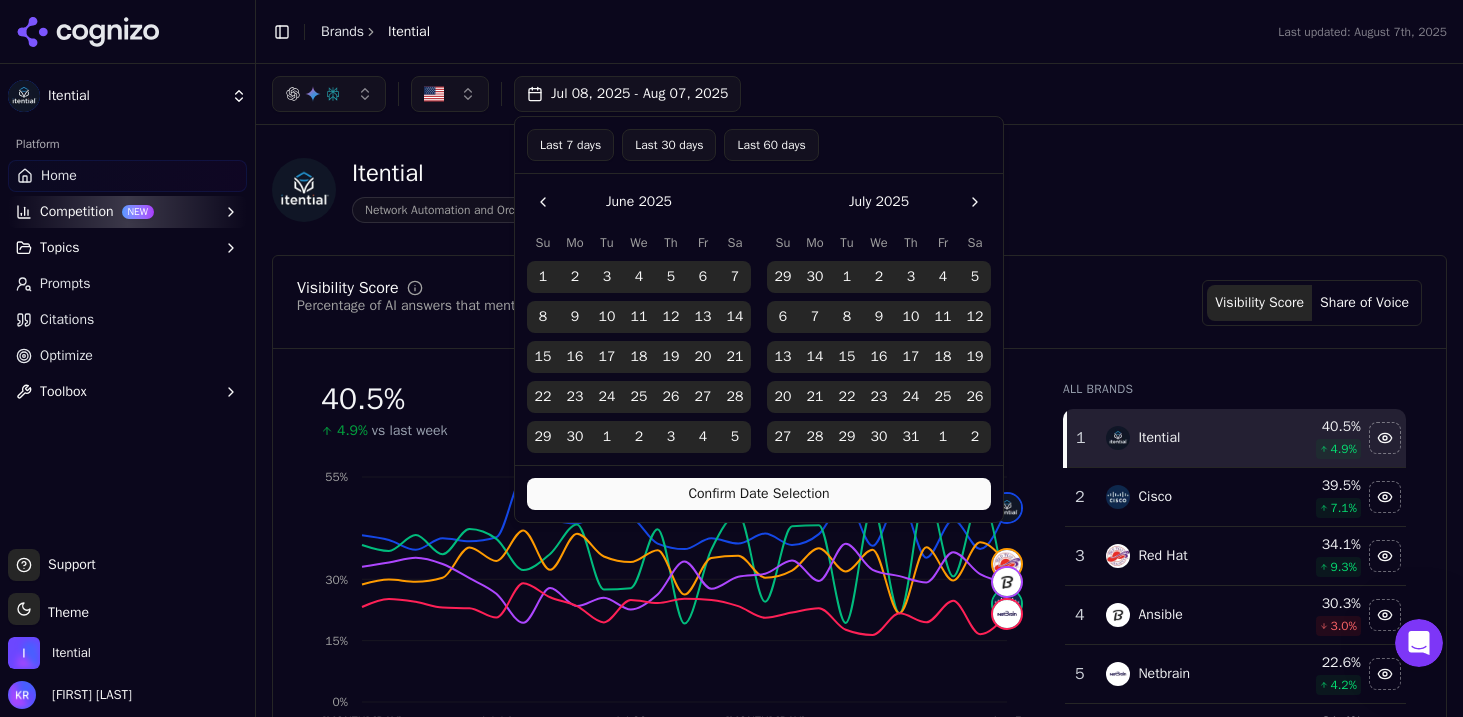 click on "31" at bounding box center [911, 437] 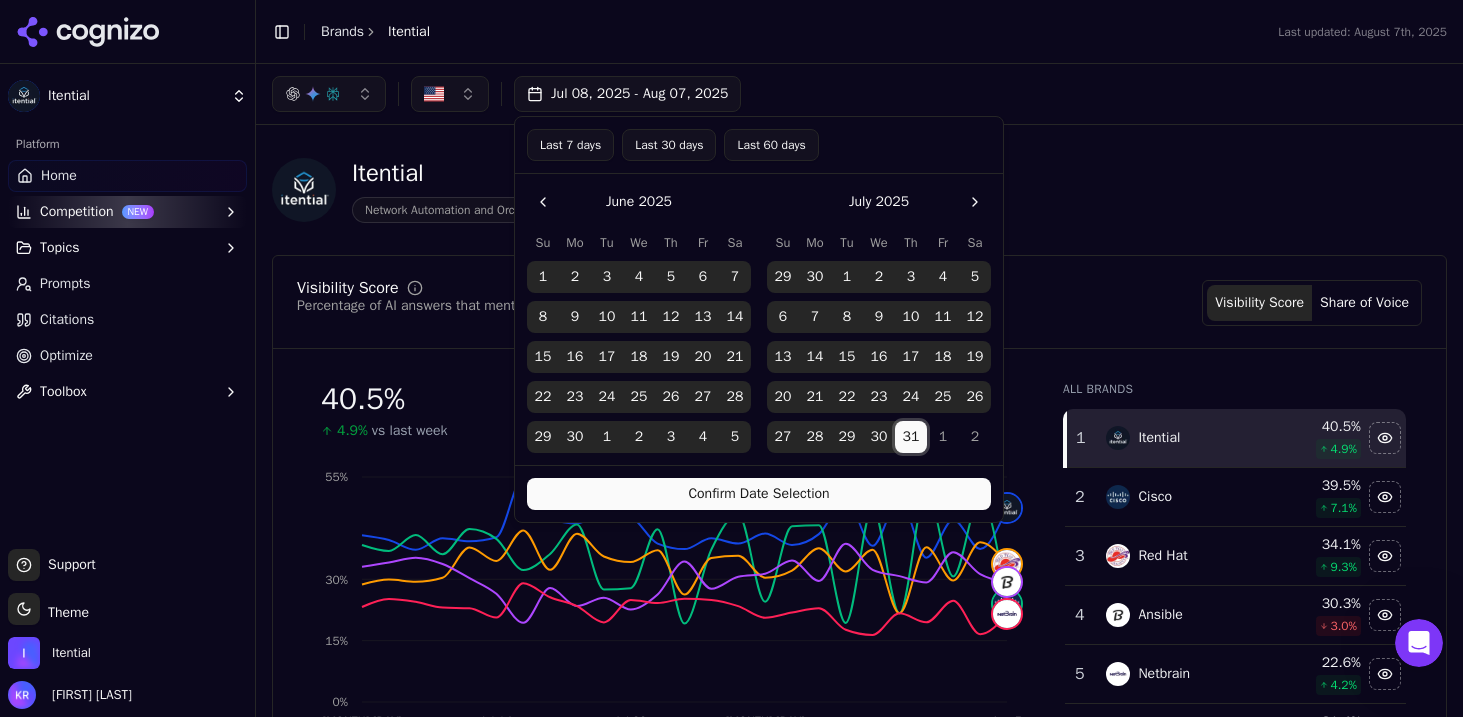 click on "31" at bounding box center [911, 437] 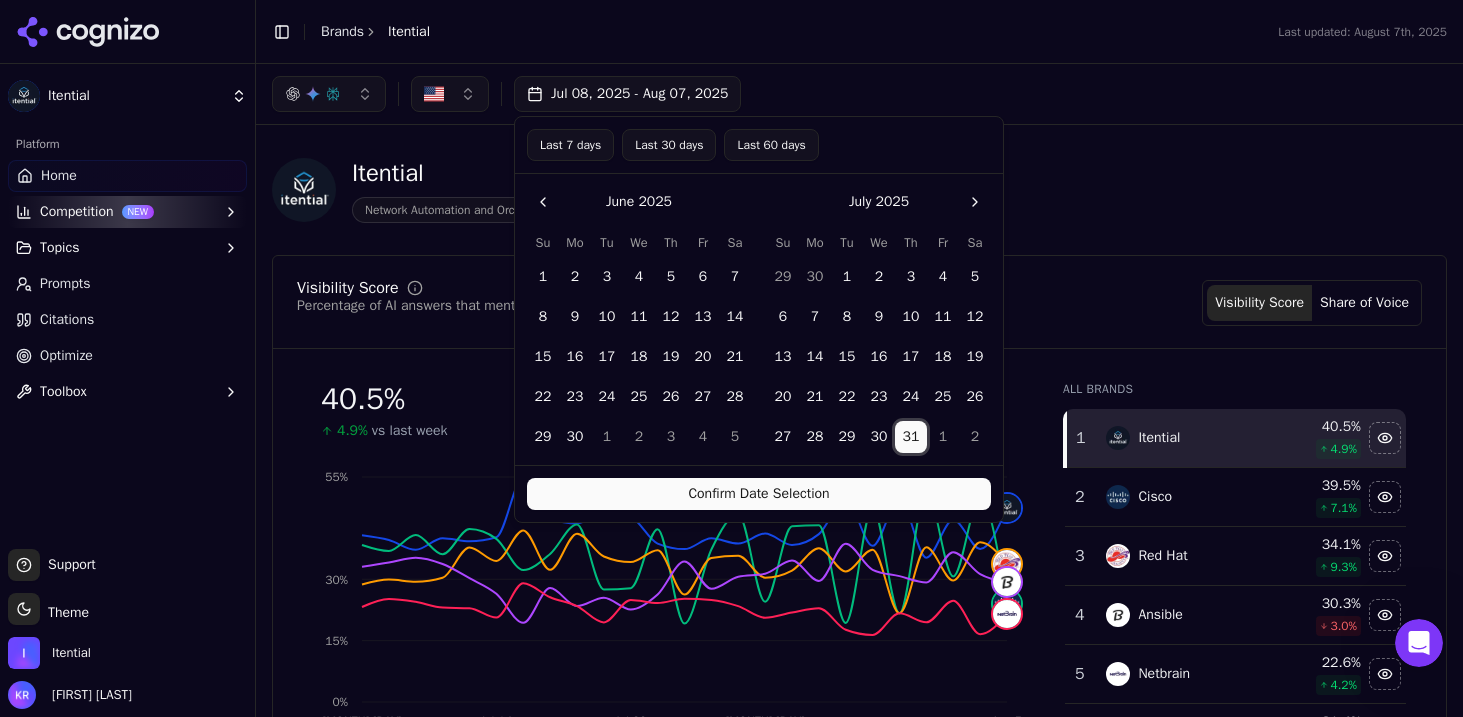 click on "31" at bounding box center [911, 437] 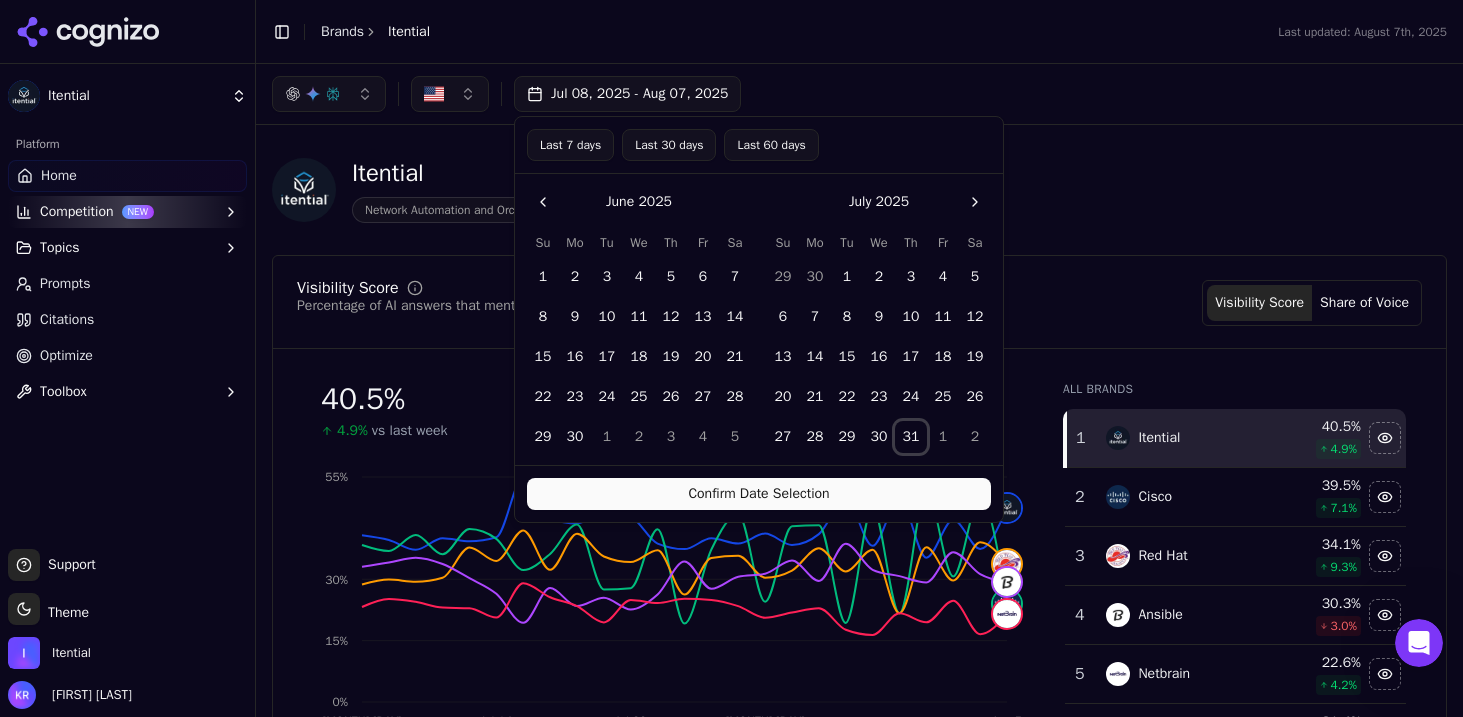 click on "31" at bounding box center (911, 437) 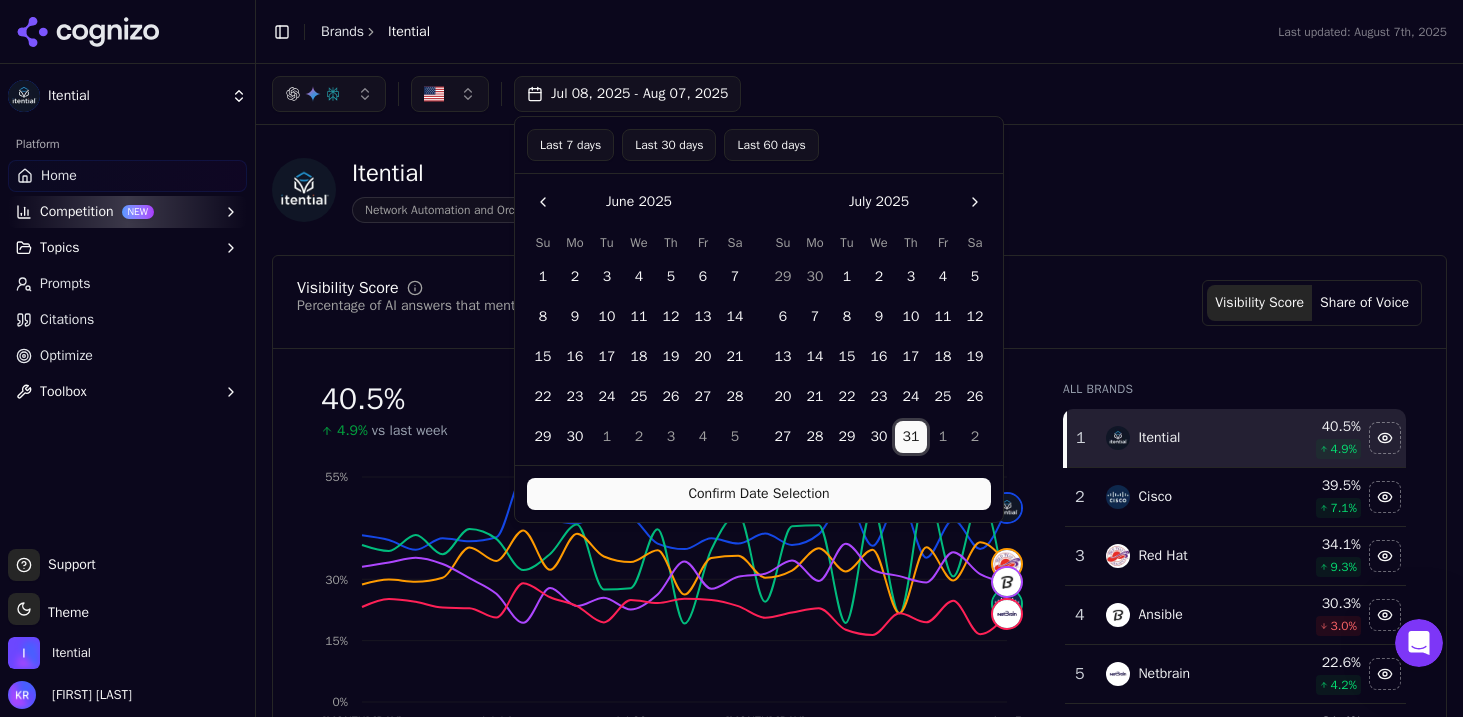 click on "Last 60 days" at bounding box center [771, 145] 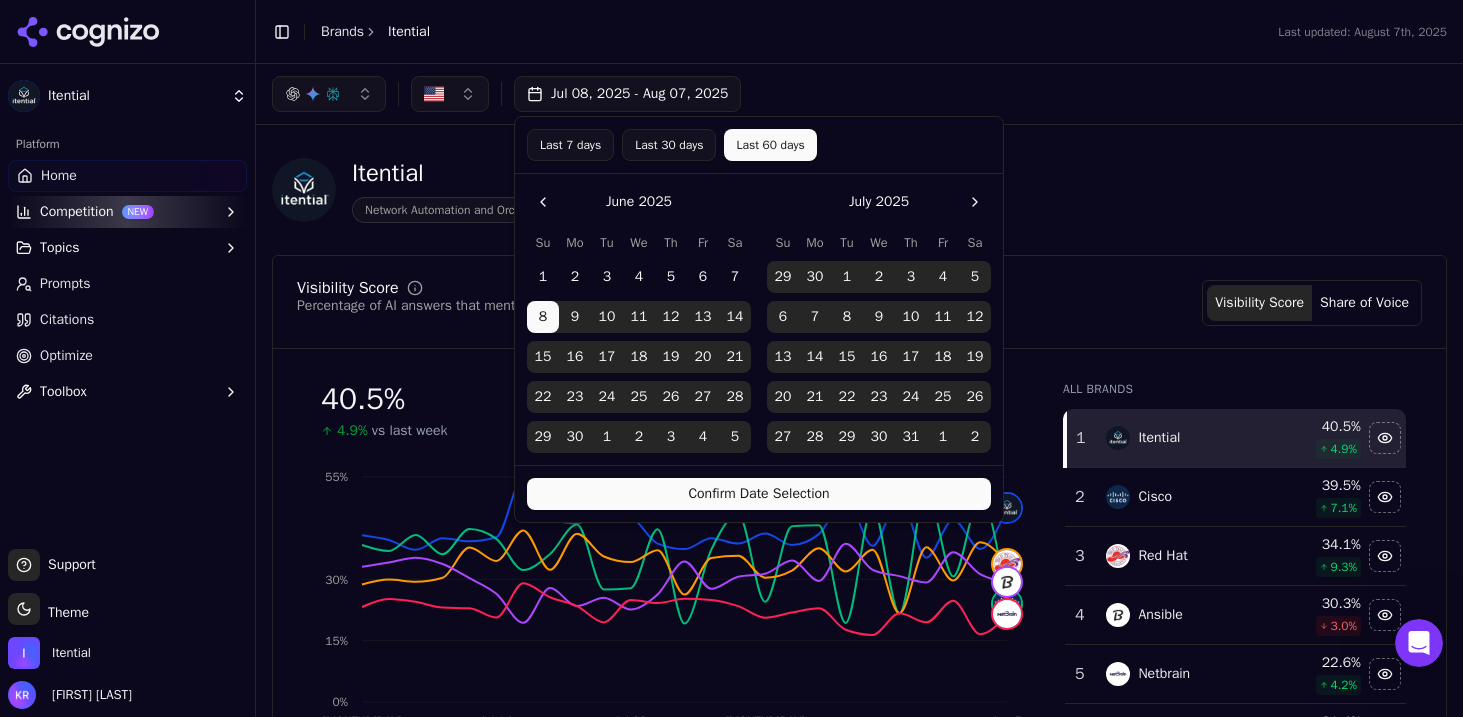 click at bounding box center [543, 202] 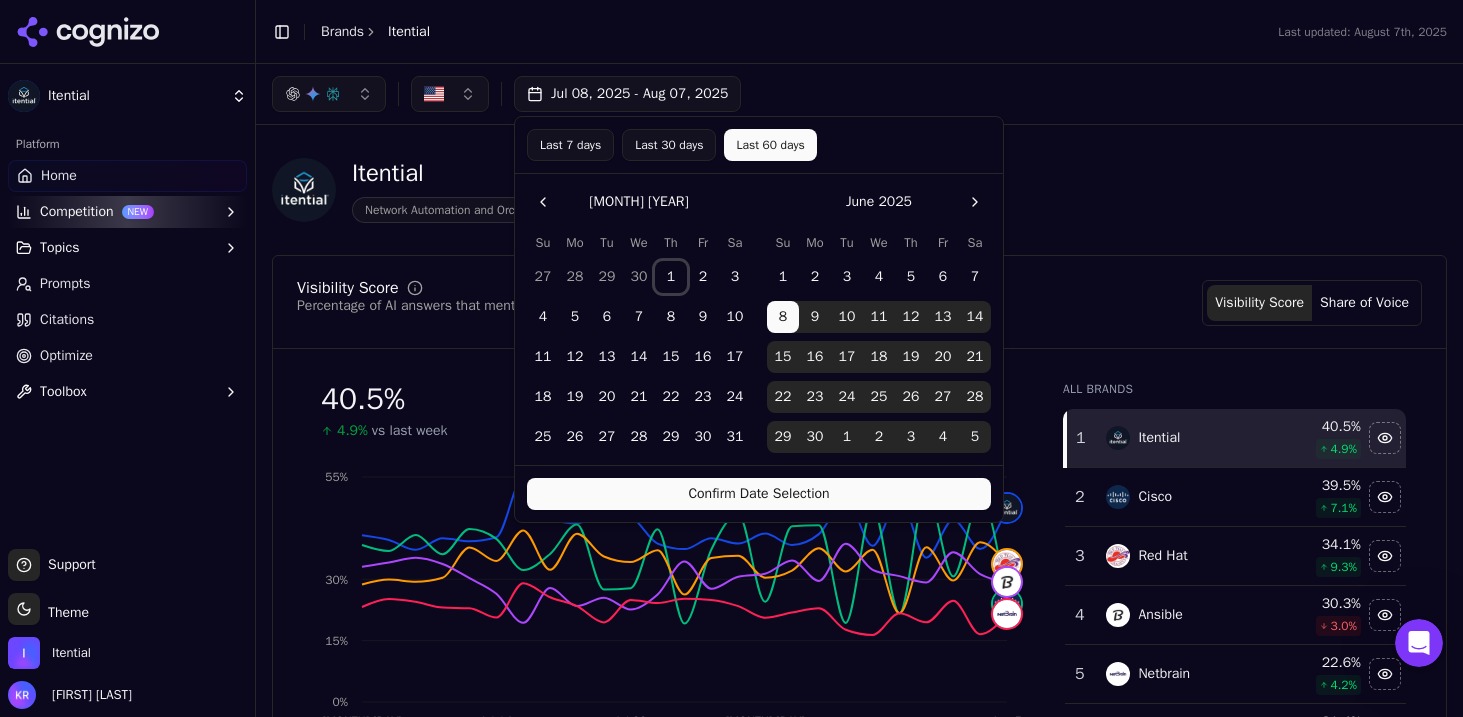 click on "1" at bounding box center (671, 277) 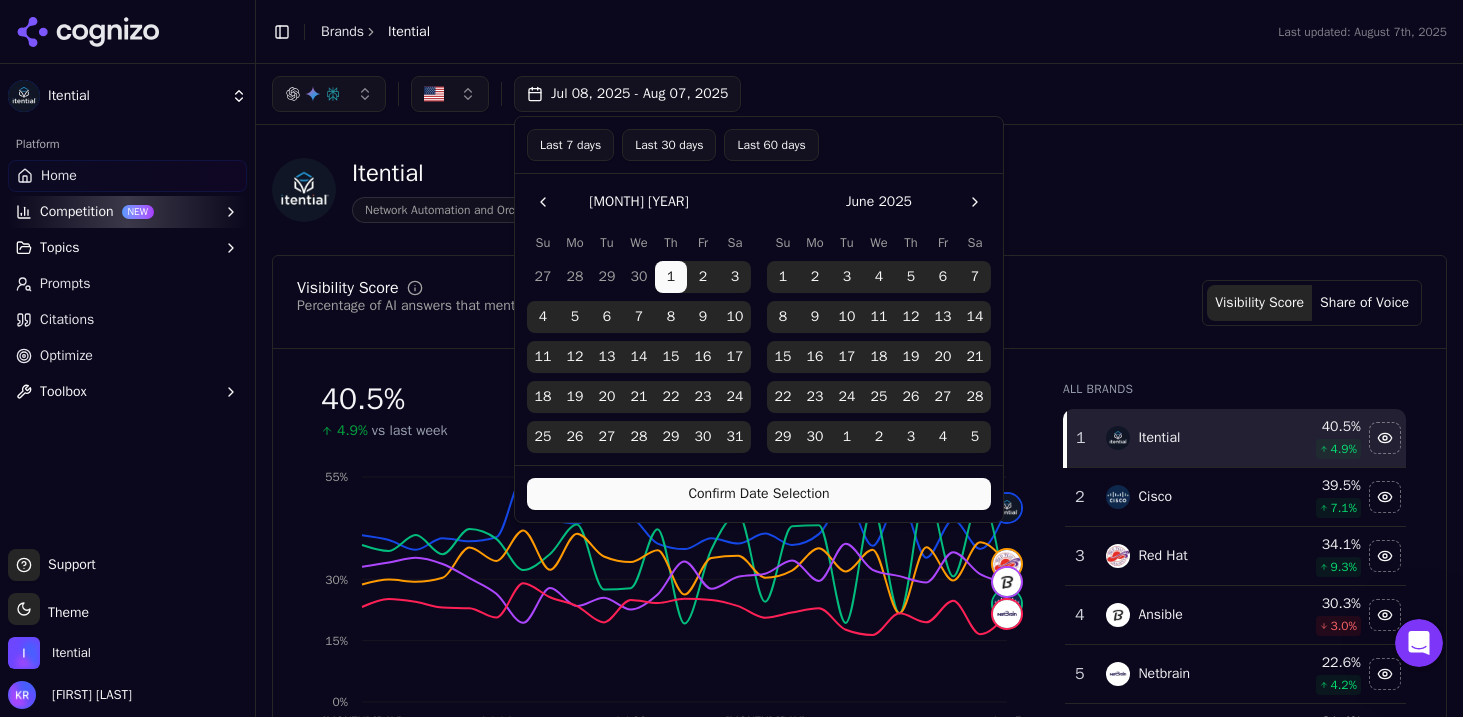 click at bounding box center (975, 202) 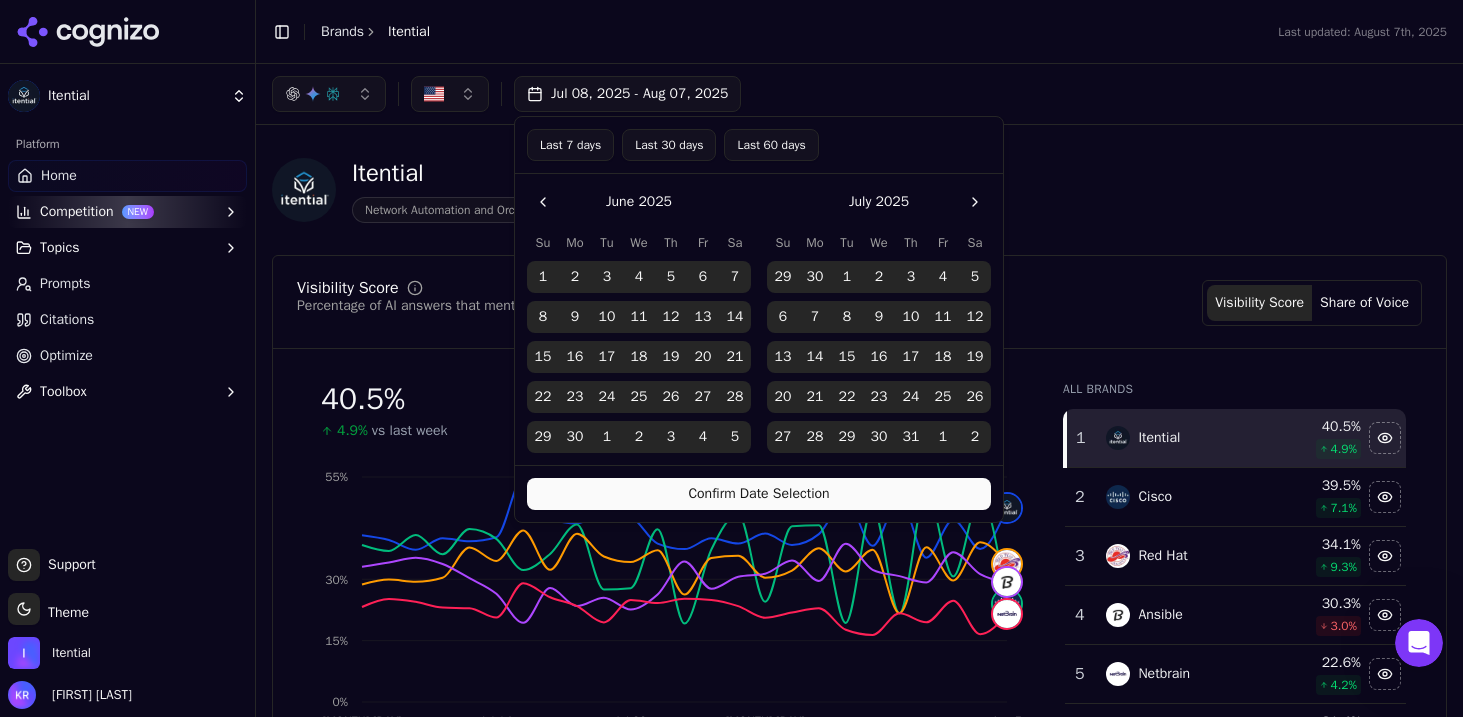 click at bounding box center (975, 202) 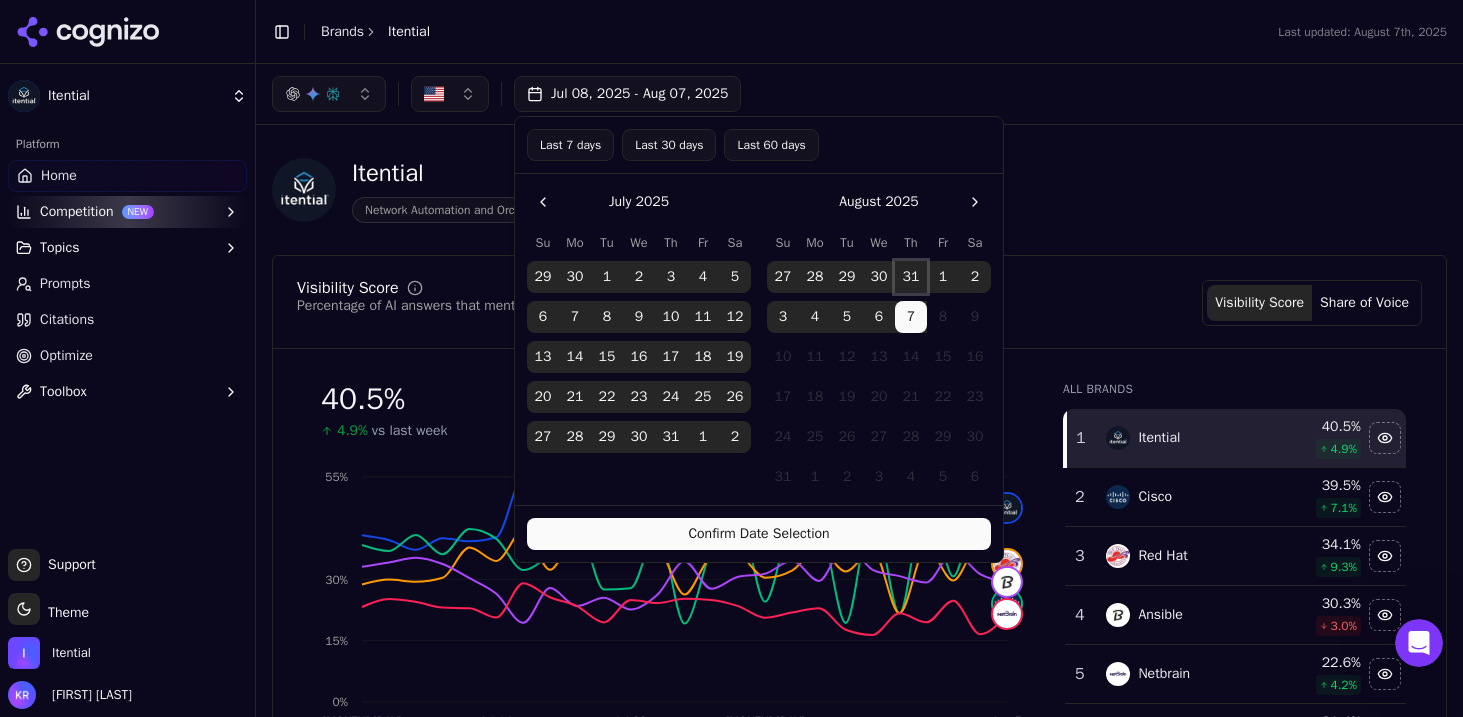 click on "31" at bounding box center [911, 277] 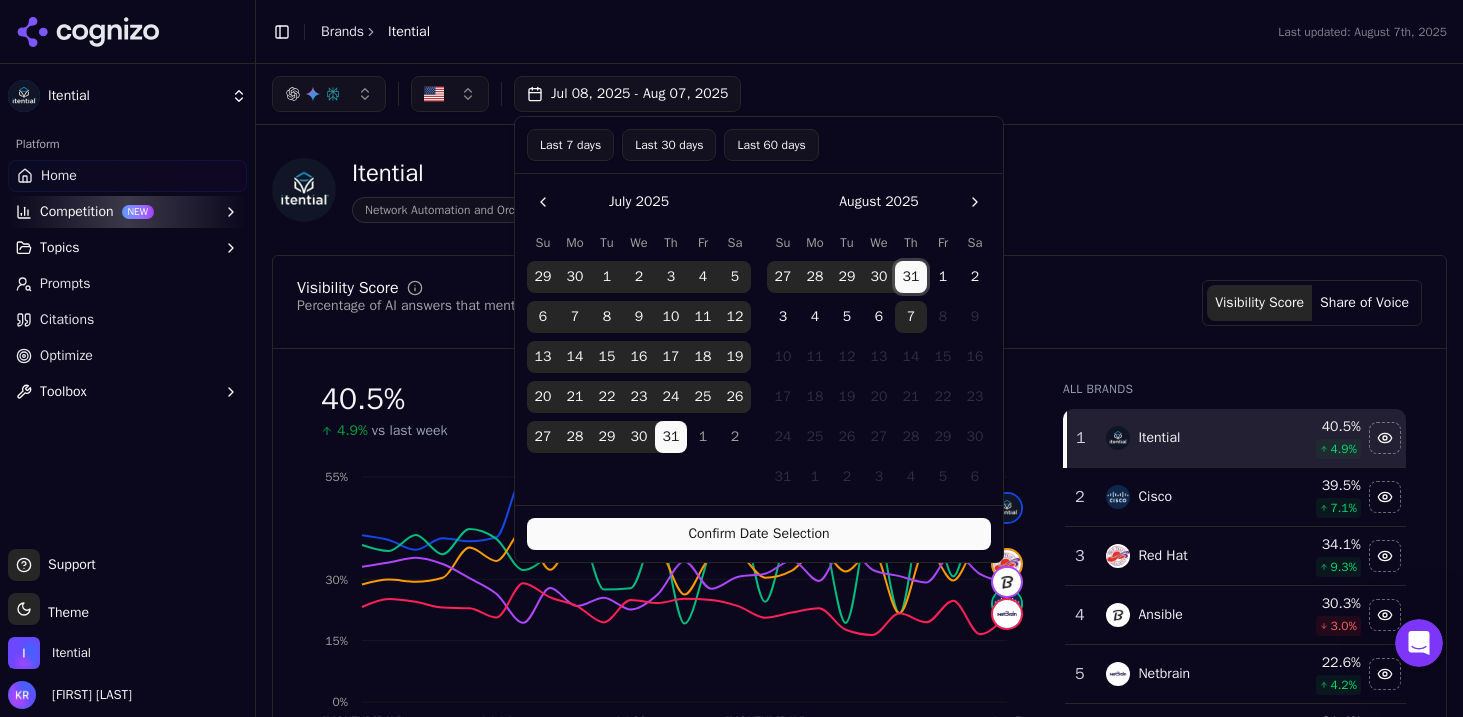 click on "Confirm Date Selection" at bounding box center (759, 534) 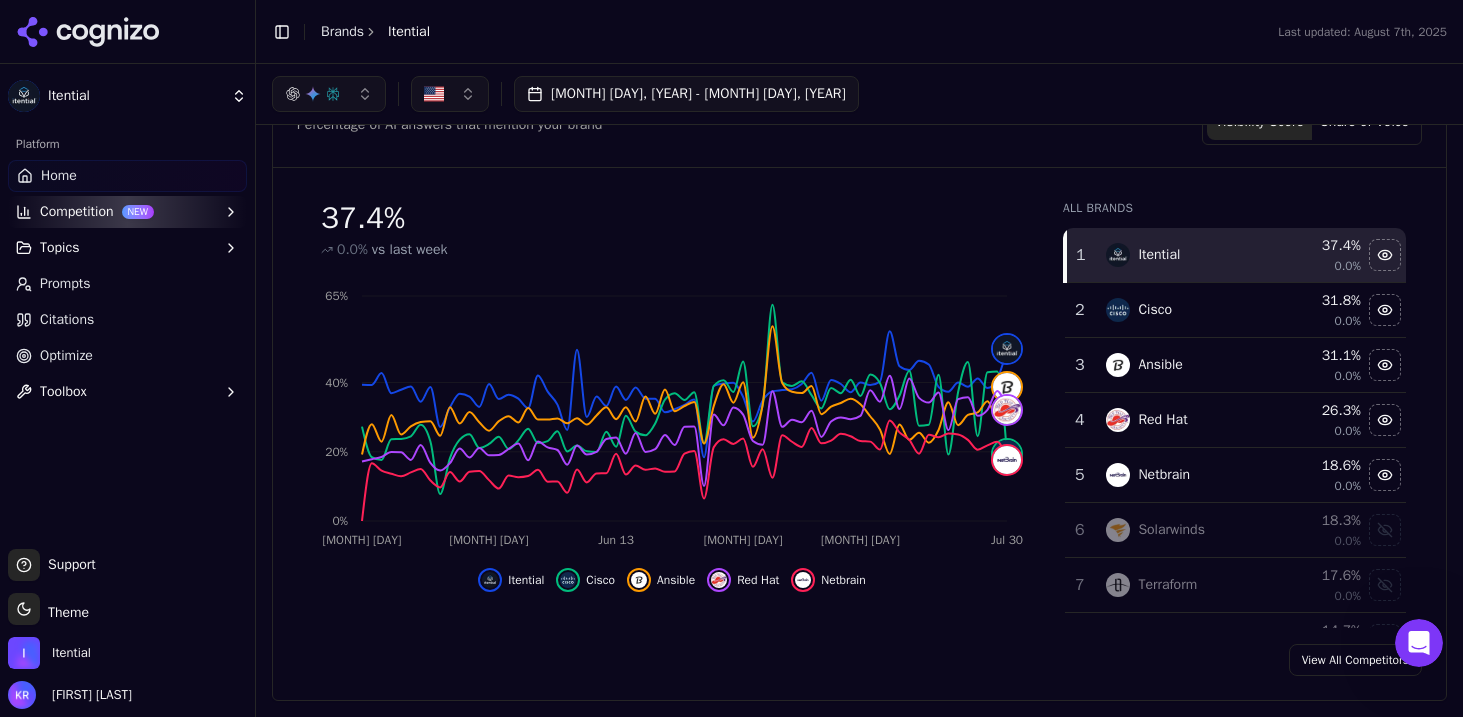 scroll, scrollTop: 0, scrollLeft: 0, axis: both 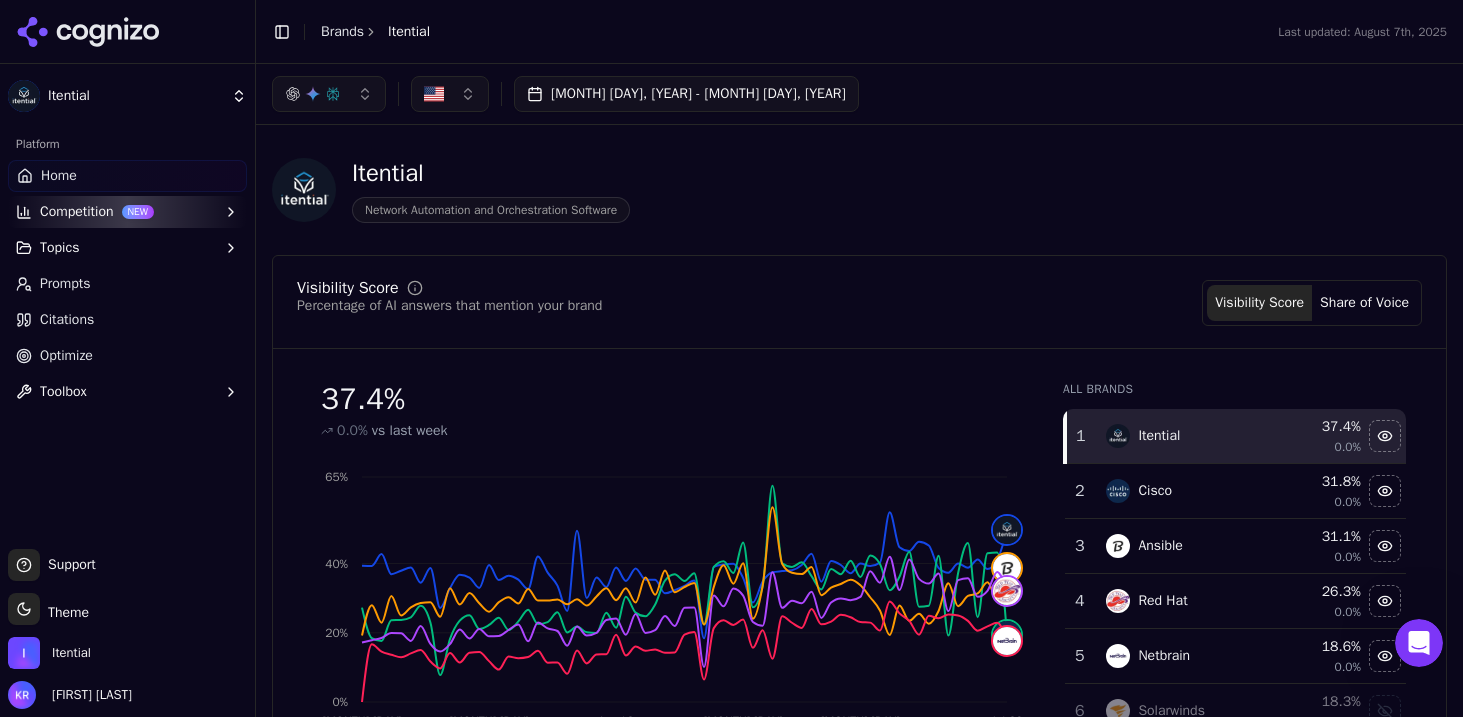 click on "Share of Voice" at bounding box center [1364, 303] 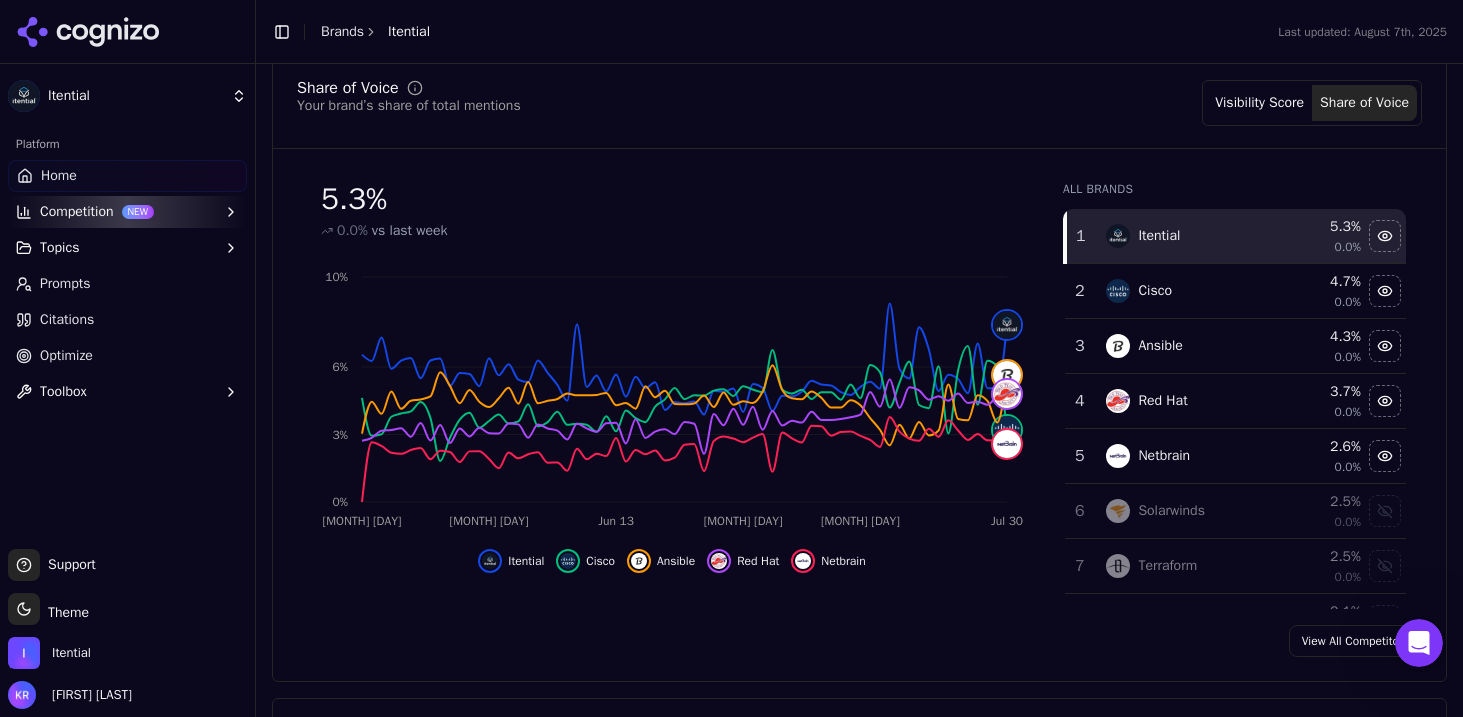 scroll, scrollTop: 202, scrollLeft: 0, axis: vertical 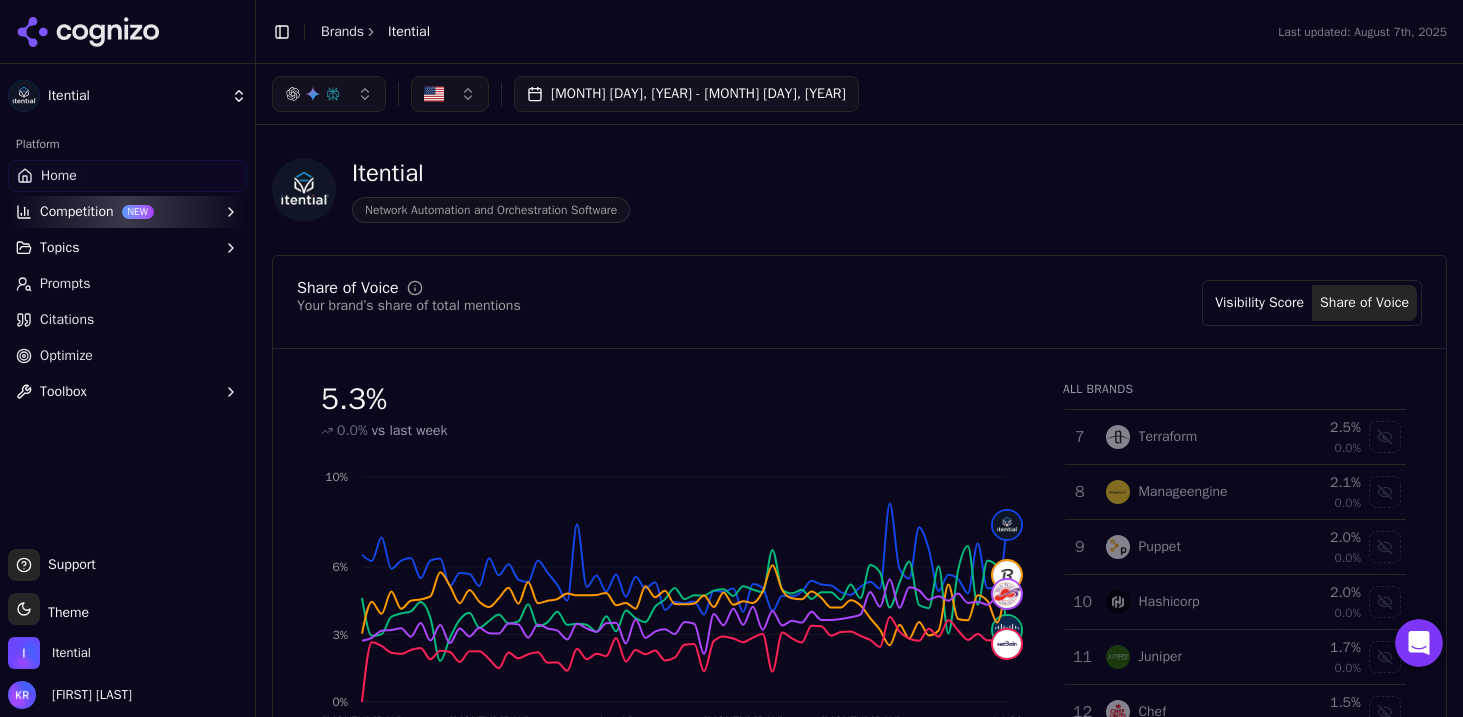 click on "Visibility Score" at bounding box center [1259, 303] 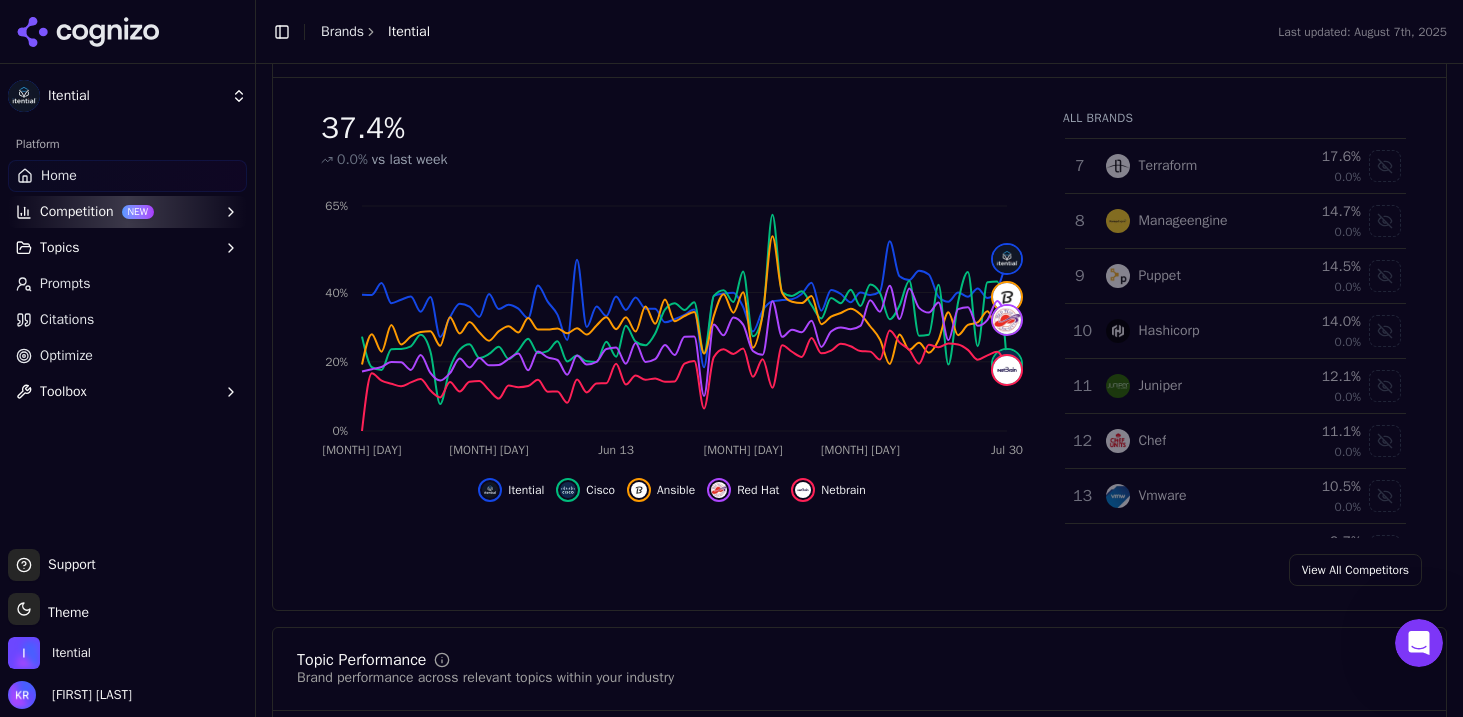 scroll, scrollTop: 376, scrollLeft: 0, axis: vertical 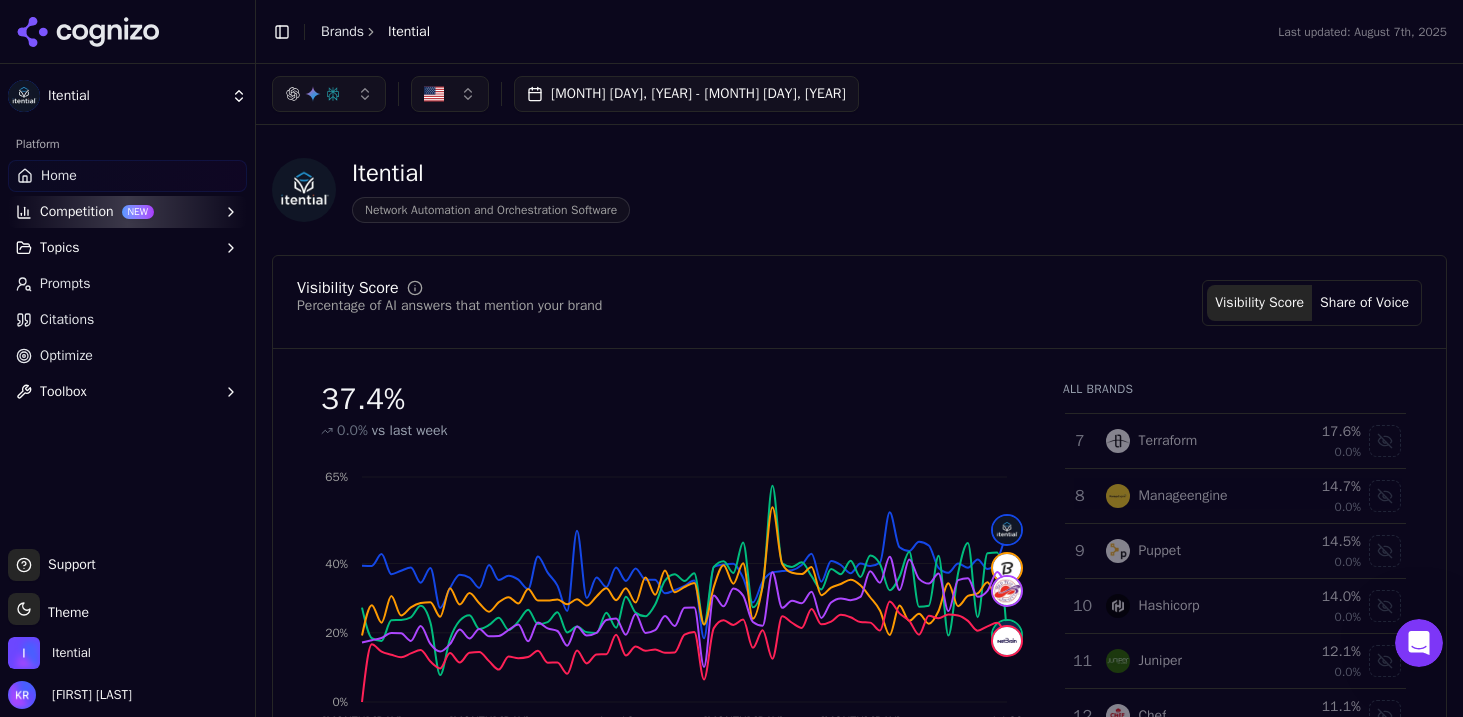click on "Visibility Score" at bounding box center [1259, 303] 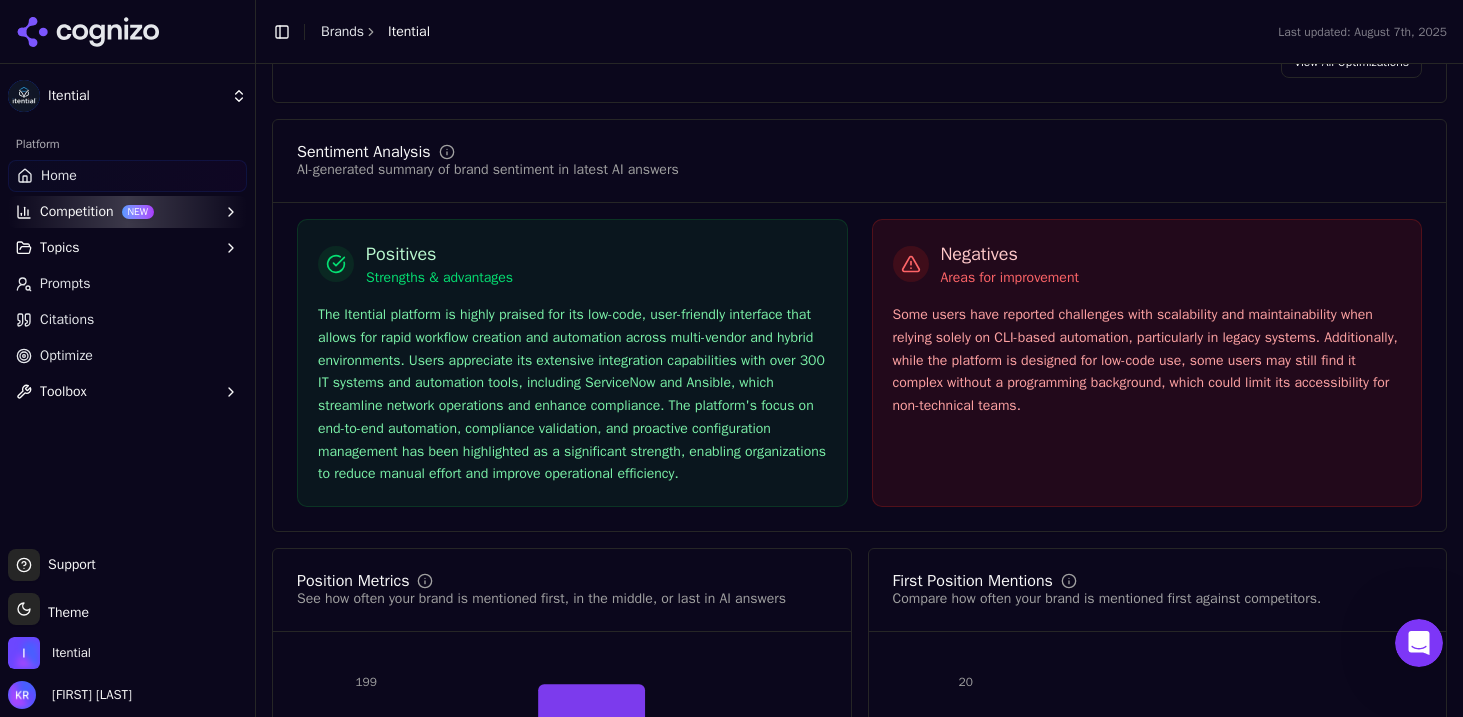 scroll, scrollTop: 3709, scrollLeft: 0, axis: vertical 